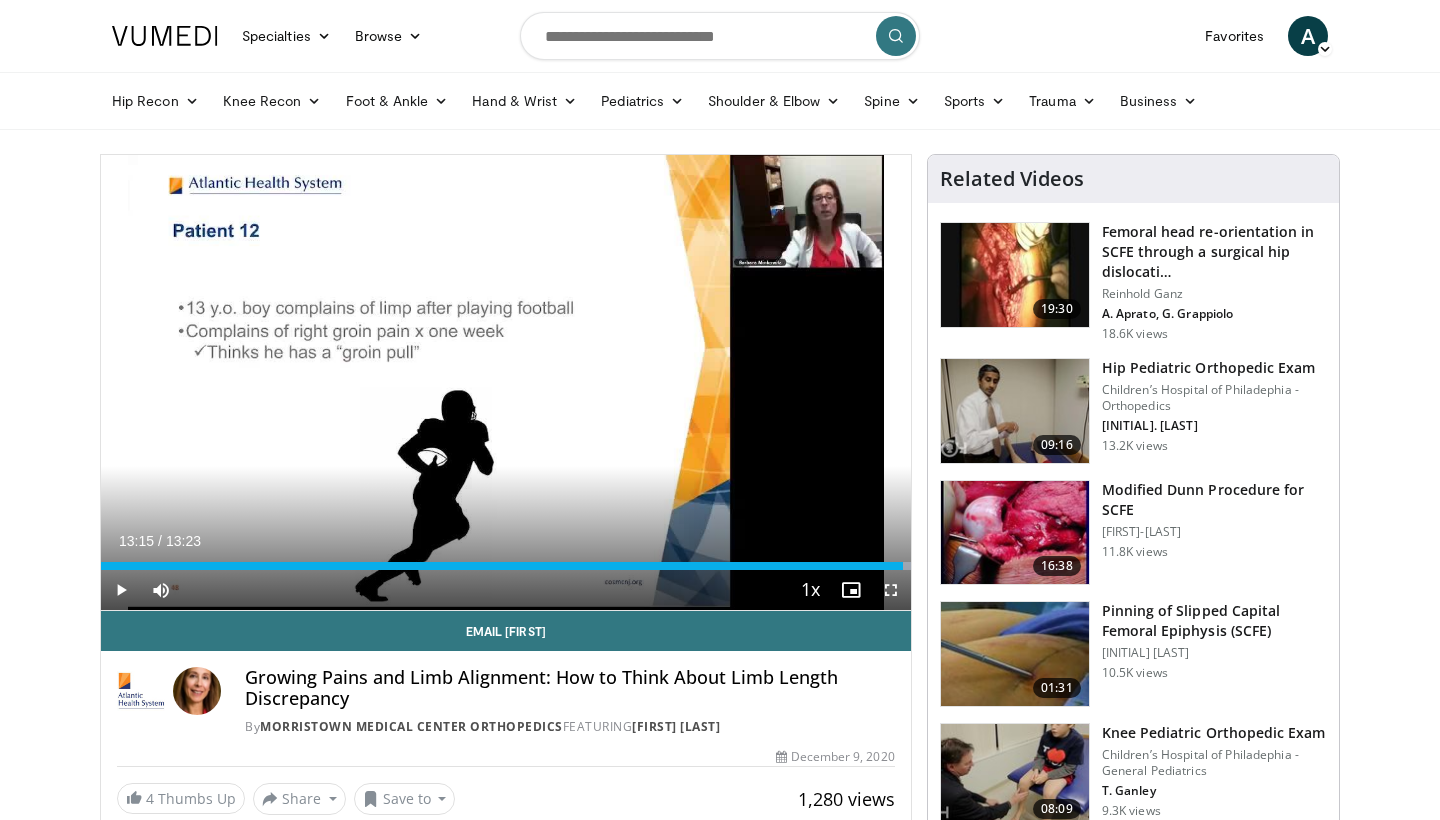 scroll, scrollTop: 0, scrollLeft: 0, axis: both 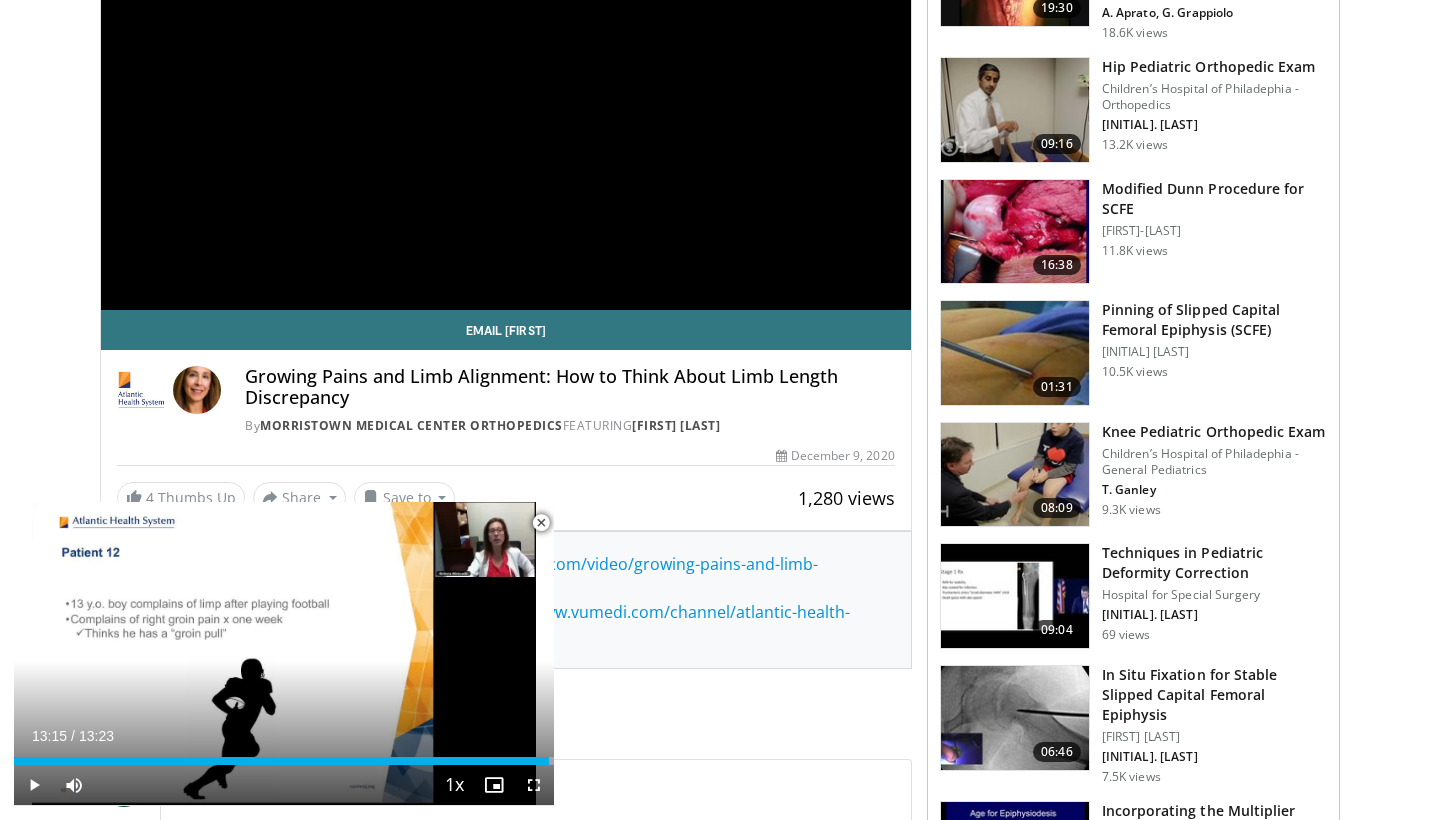 click at bounding box center [1015, 475] 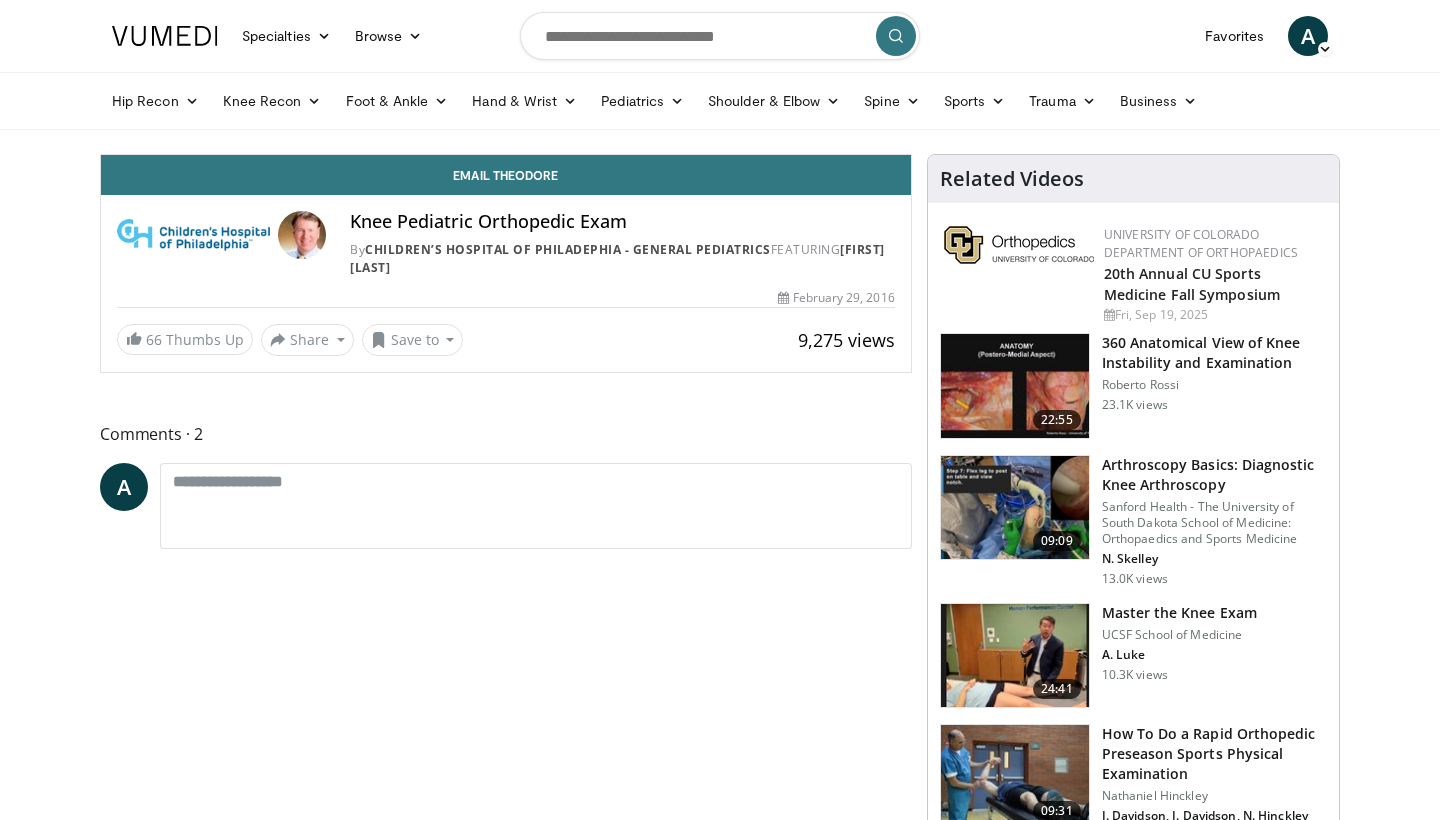 scroll, scrollTop: 0, scrollLeft: 0, axis: both 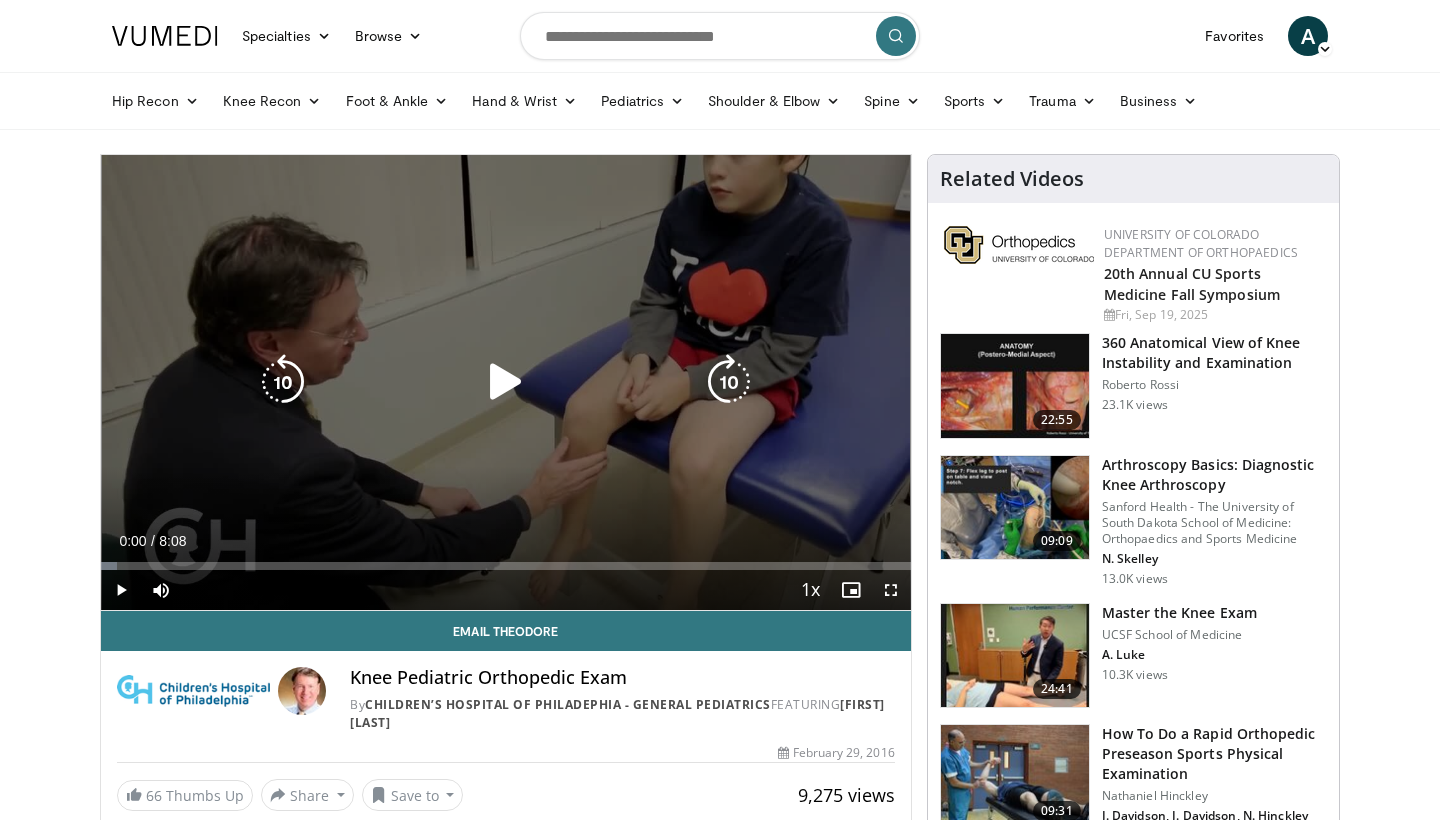 click at bounding box center (506, 382) 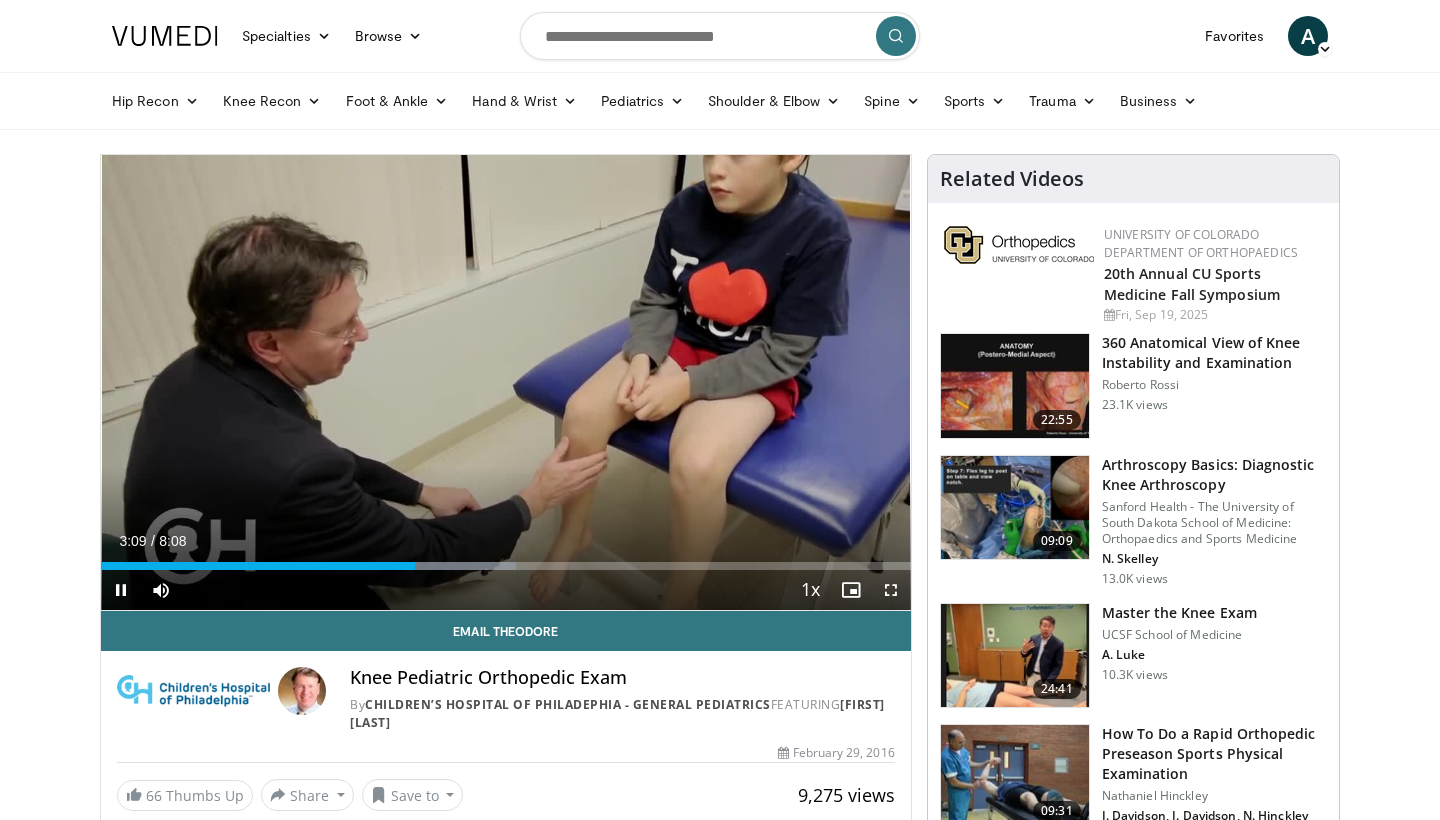 click at bounding box center (891, 590) 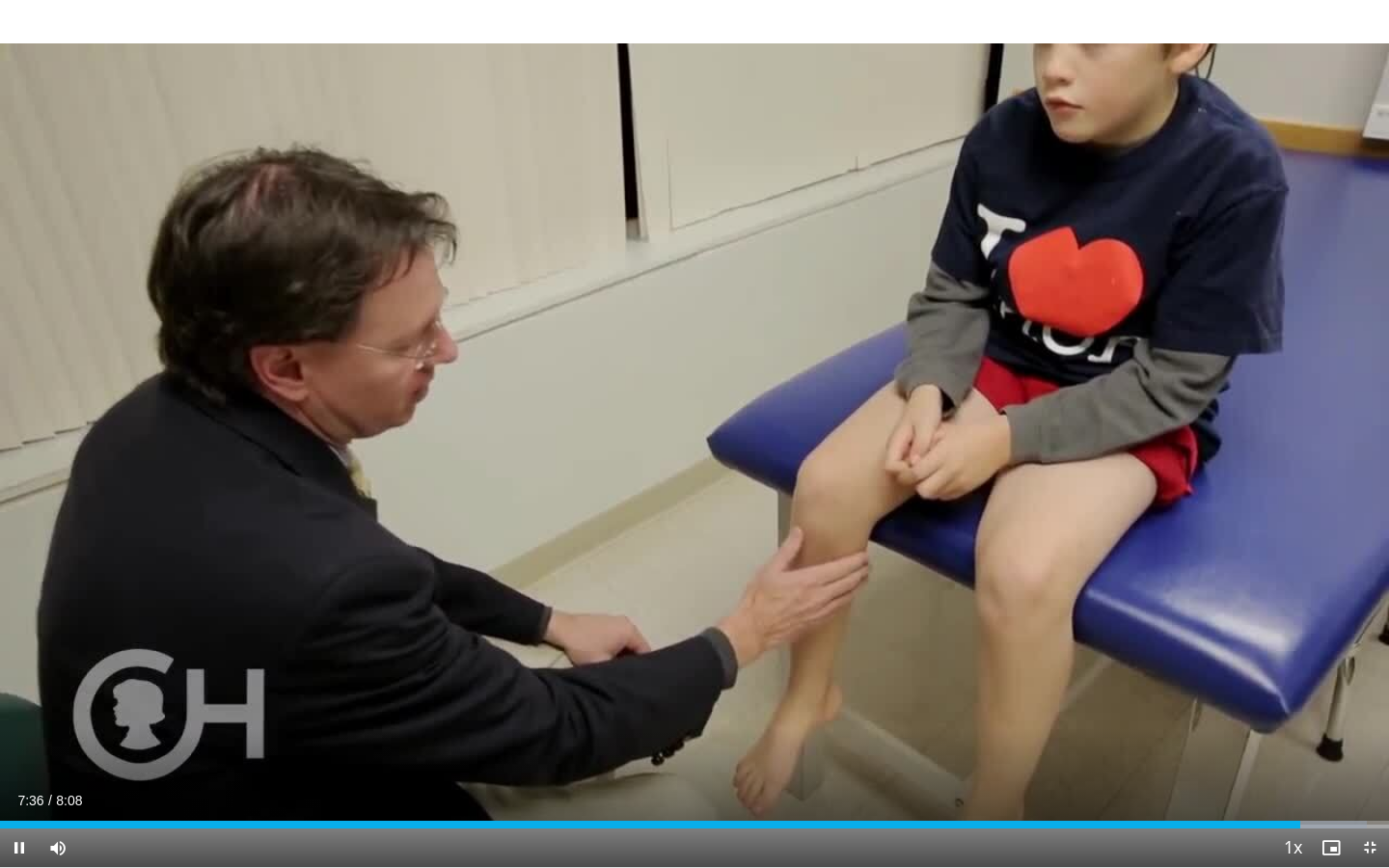 click at bounding box center (1370, 848) 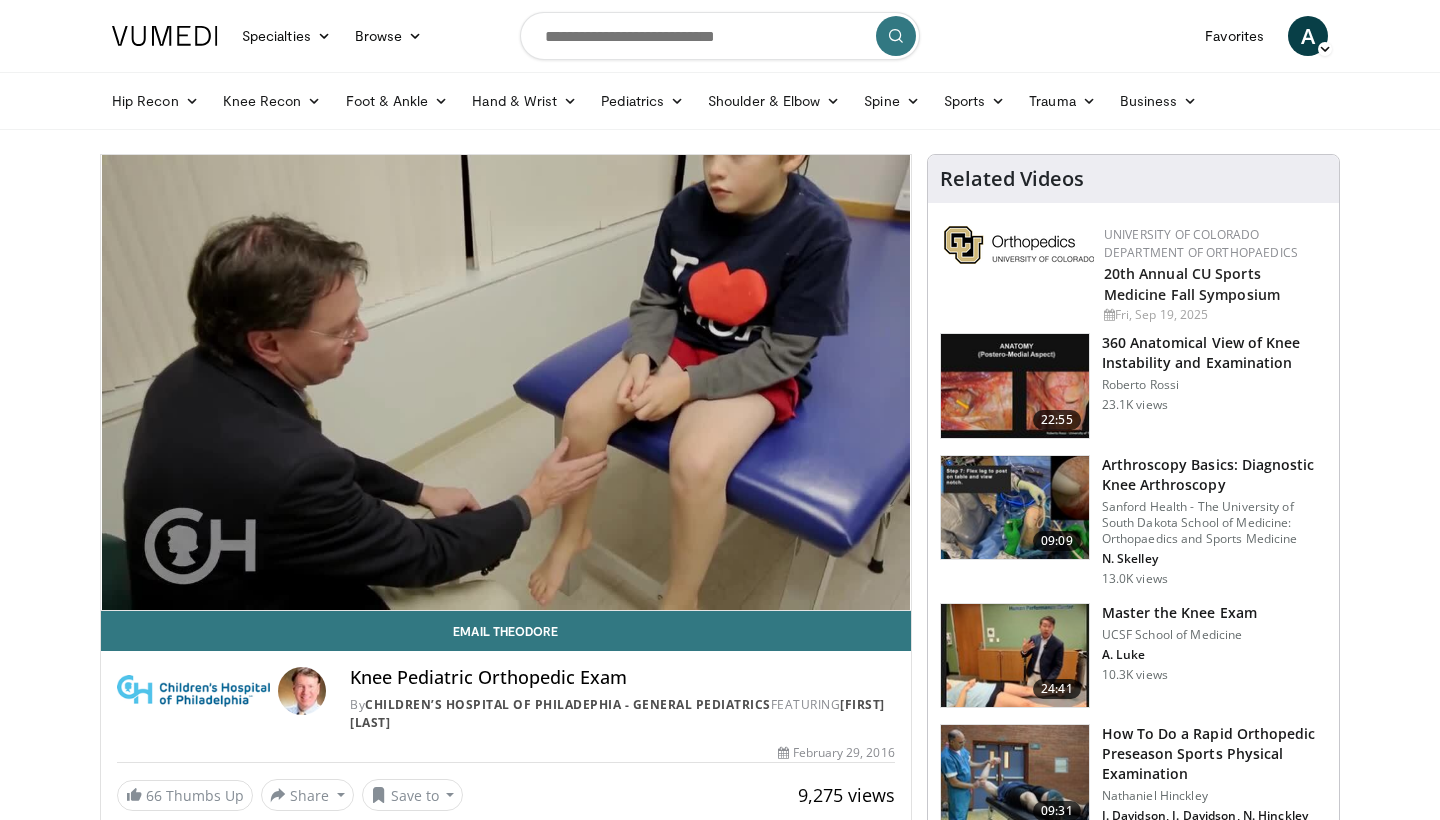 click at bounding box center [1015, 508] 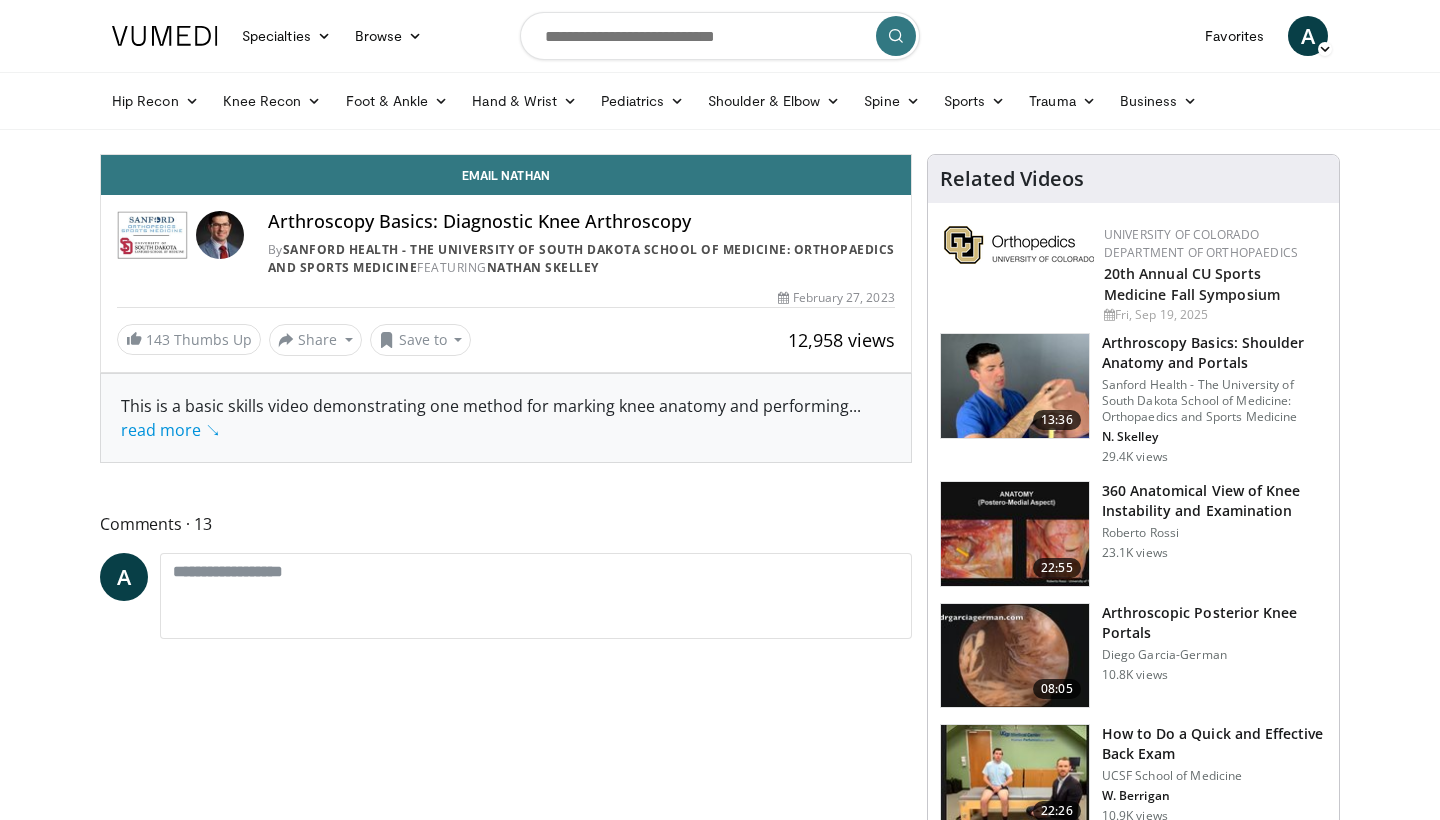 scroll, scrollTop: 0, scrollLeft: 0, axis: both 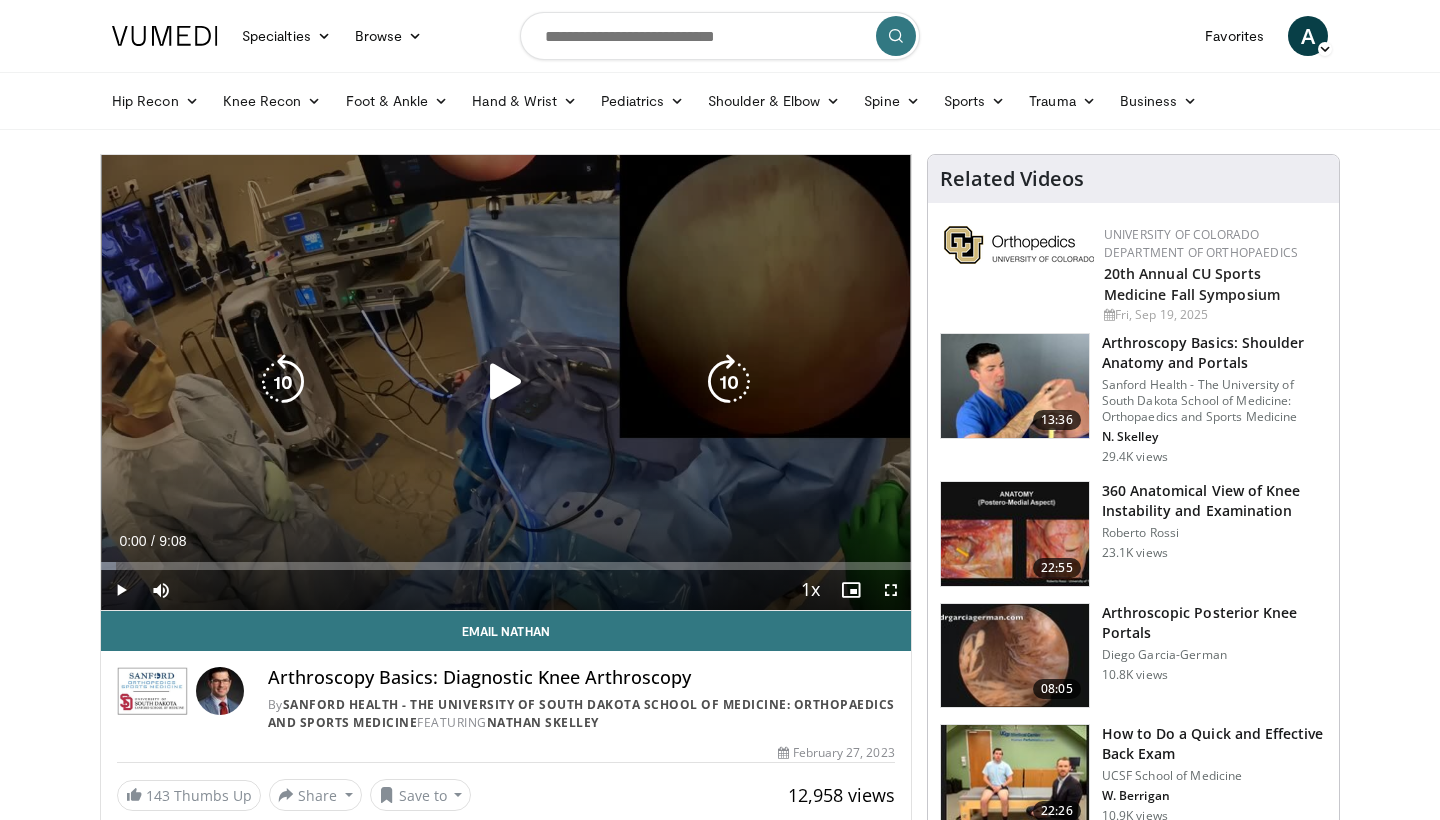 click at bounding box center [506, 382] 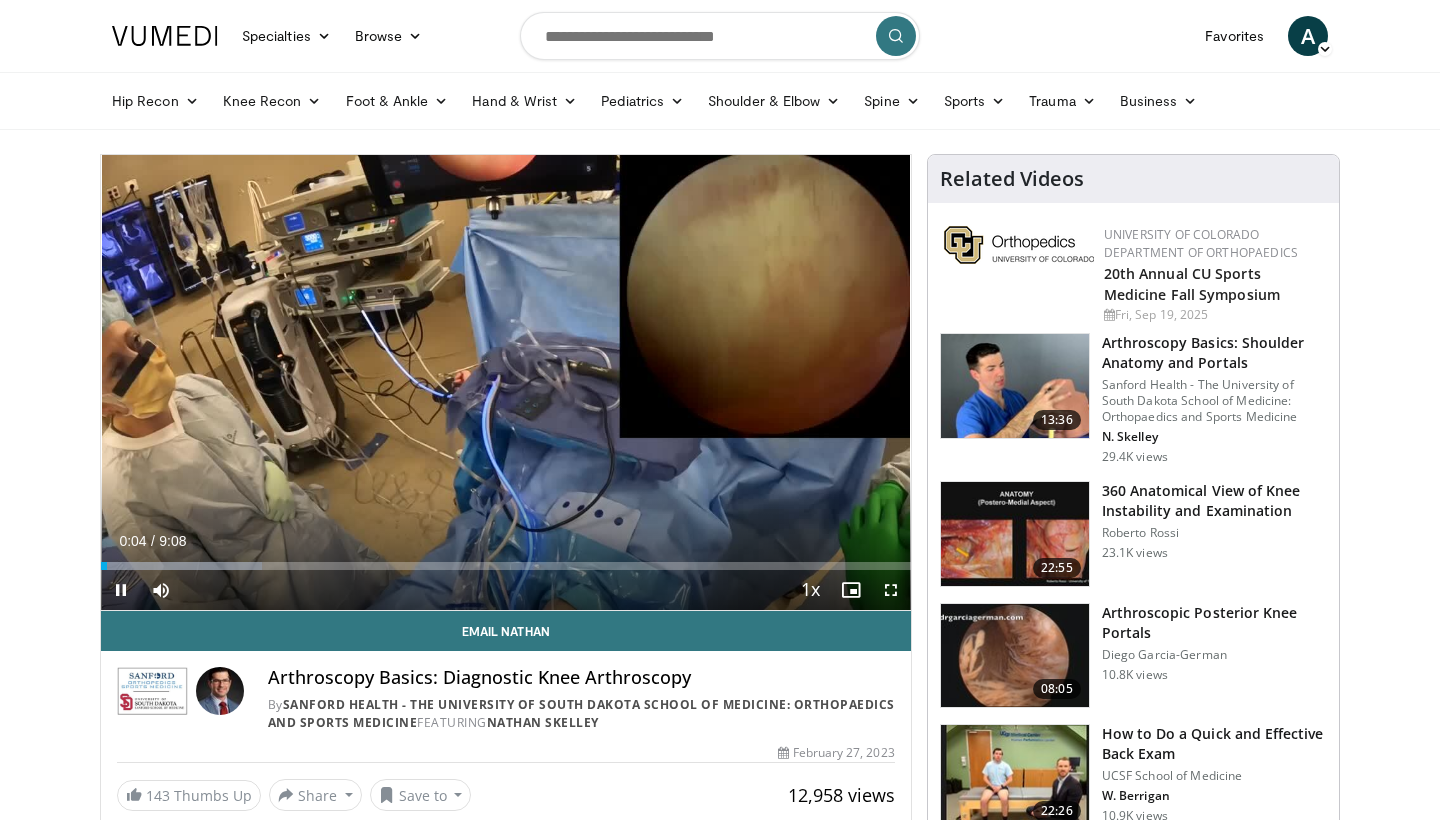 click at bounding box center (891, 590) 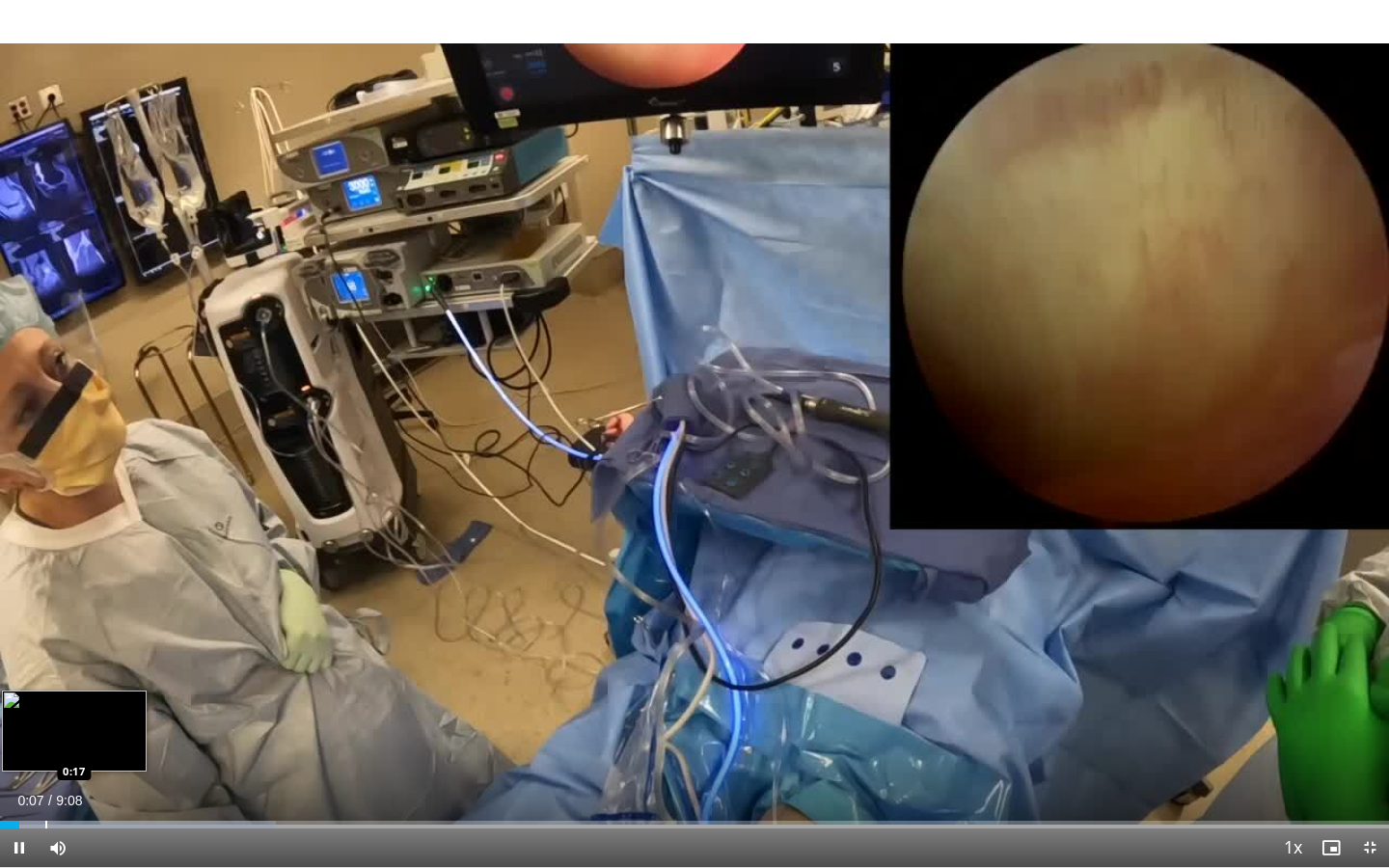 click at bounding box center (46, 825) 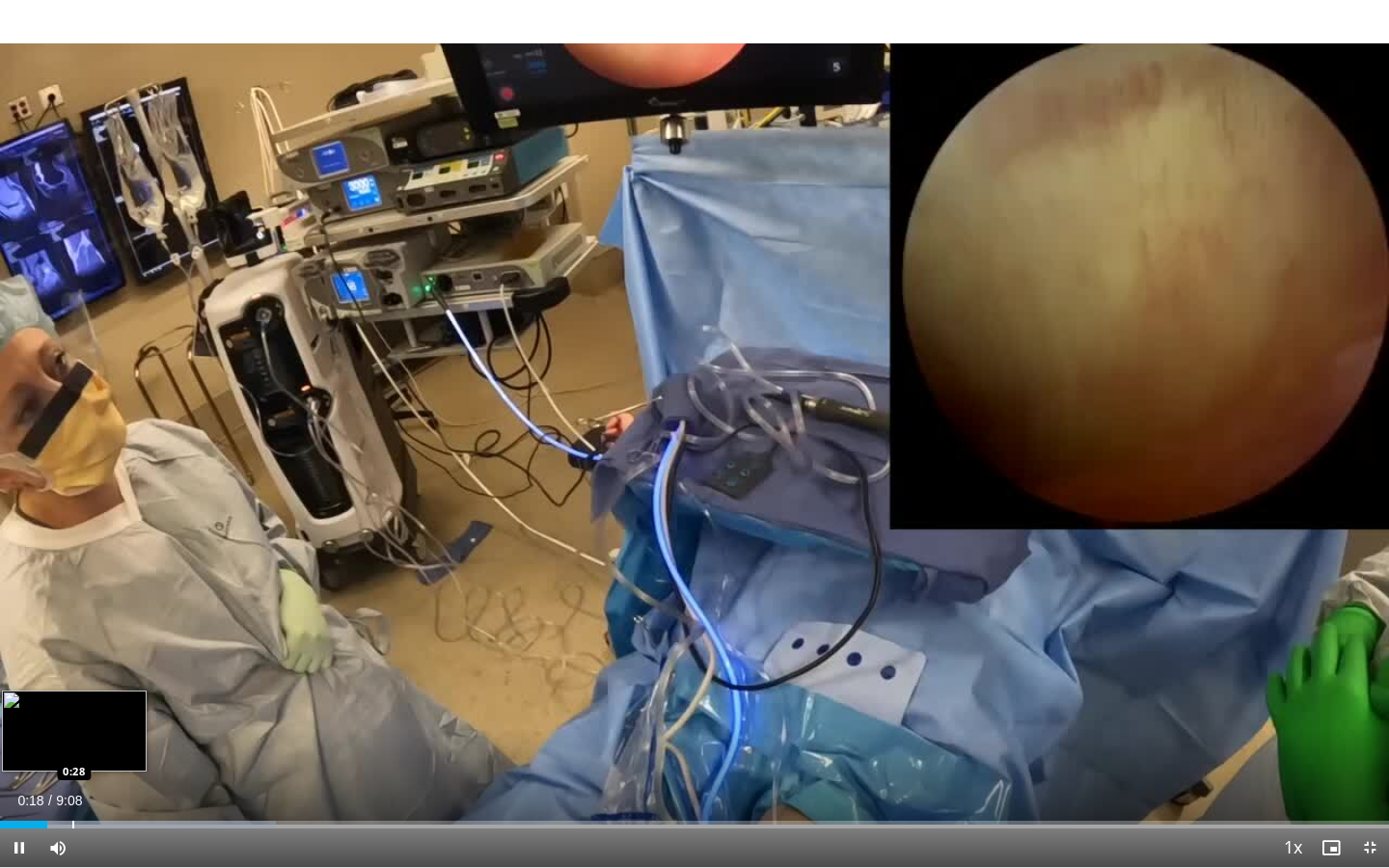 click on "10 seconds
Tap to unmute" at bounding box center [694, 433] 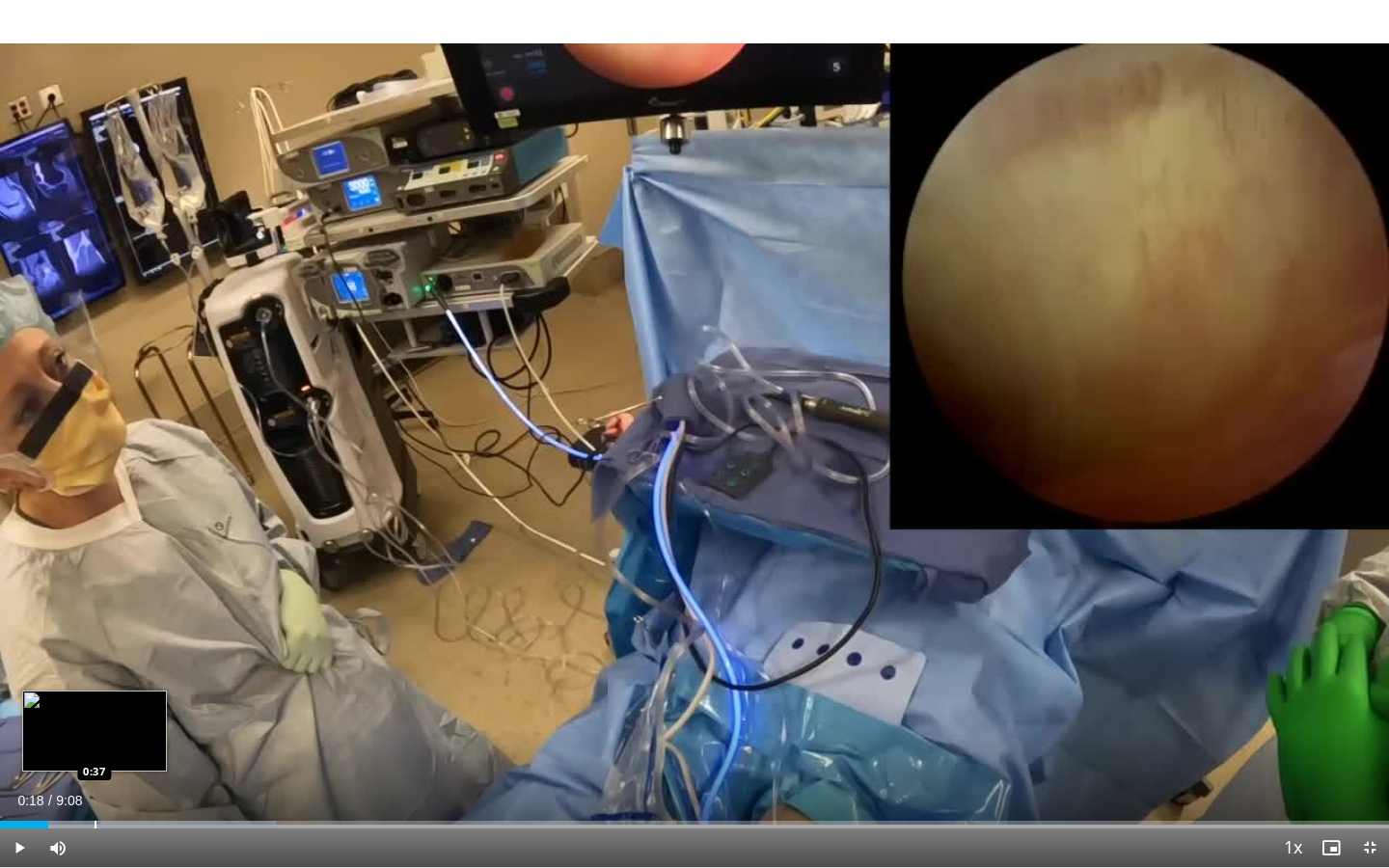 click at bounding box center [95, 825] 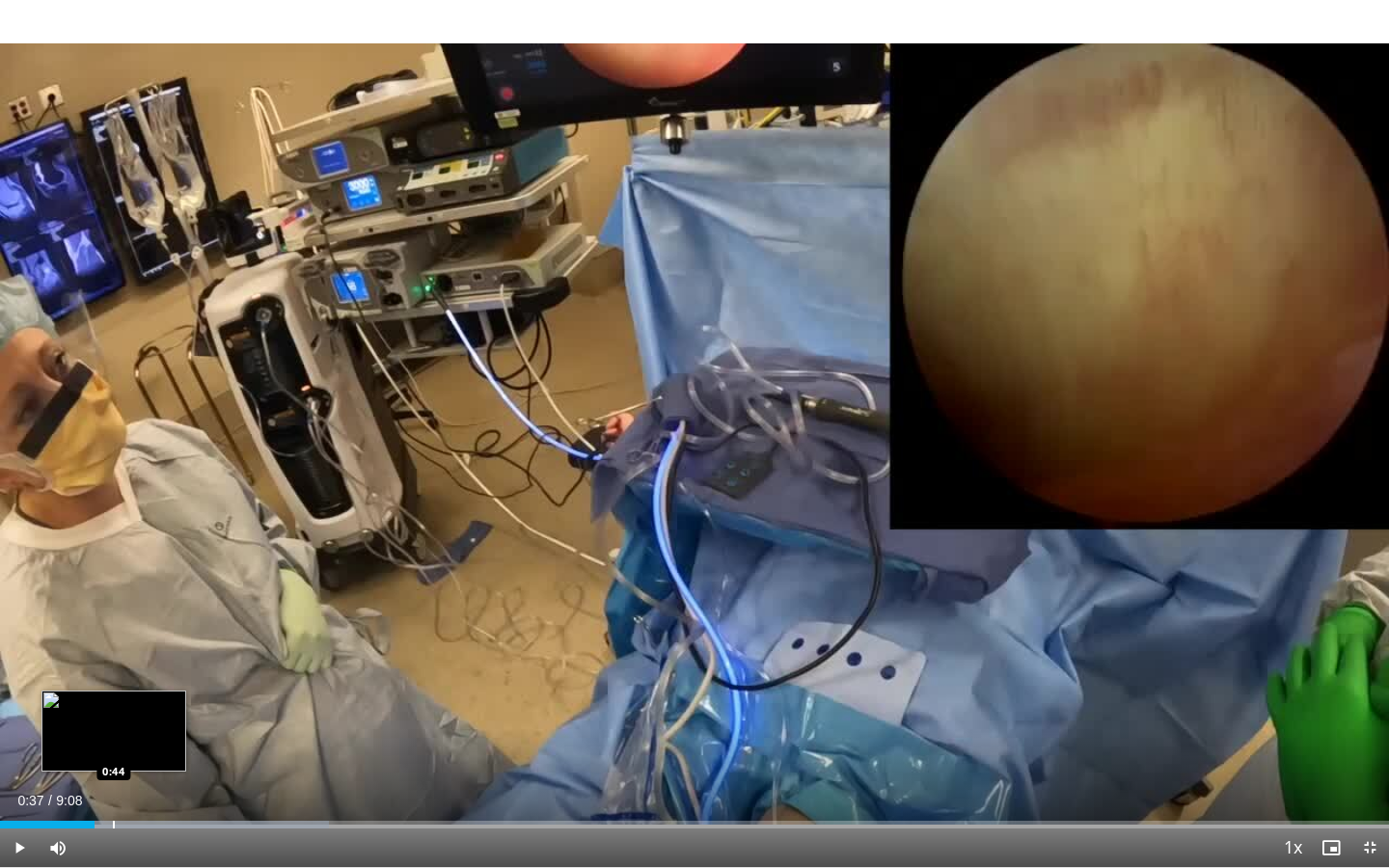 click at bounding box center [114, 825] 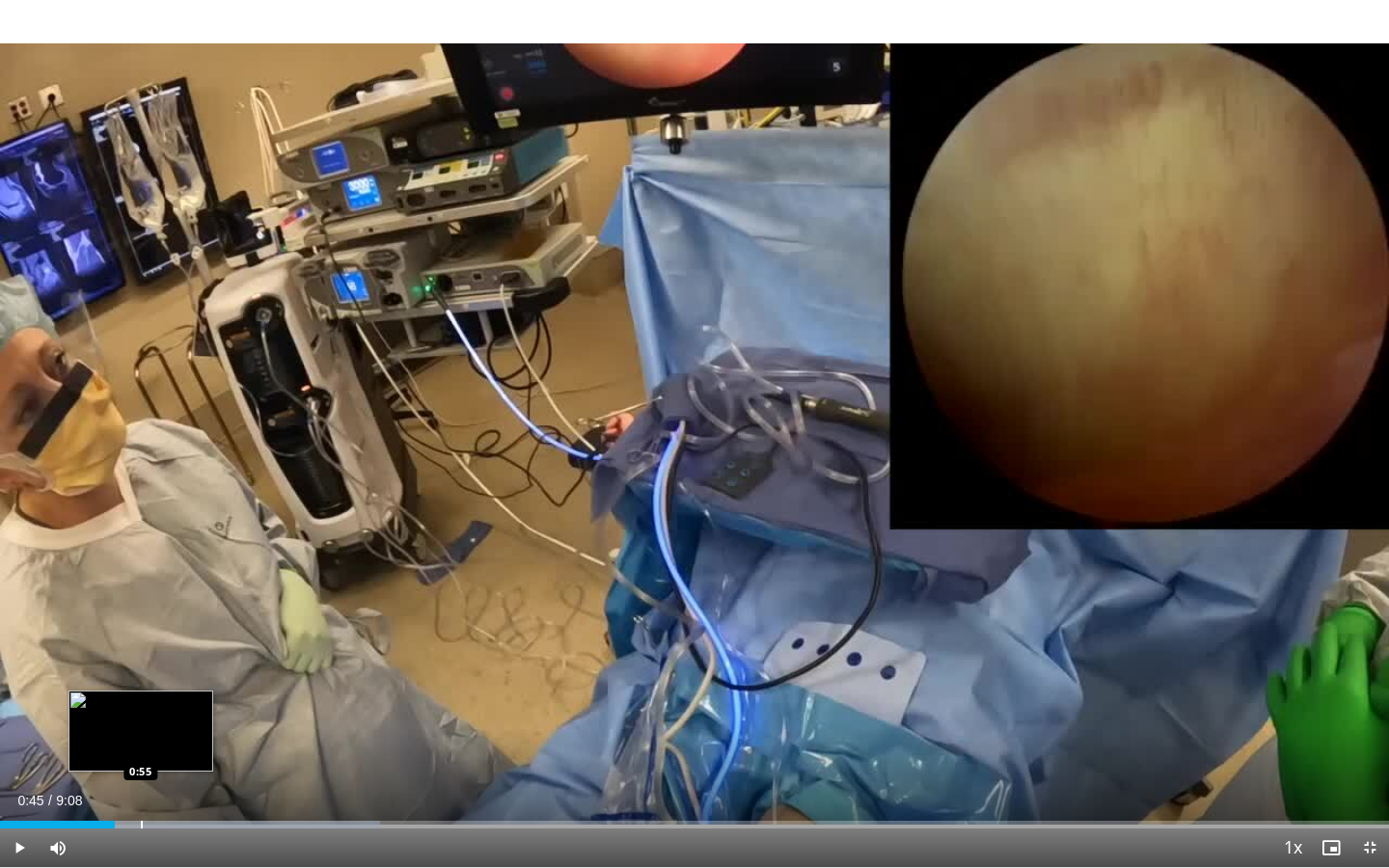 click at bounding box center [142, 825] 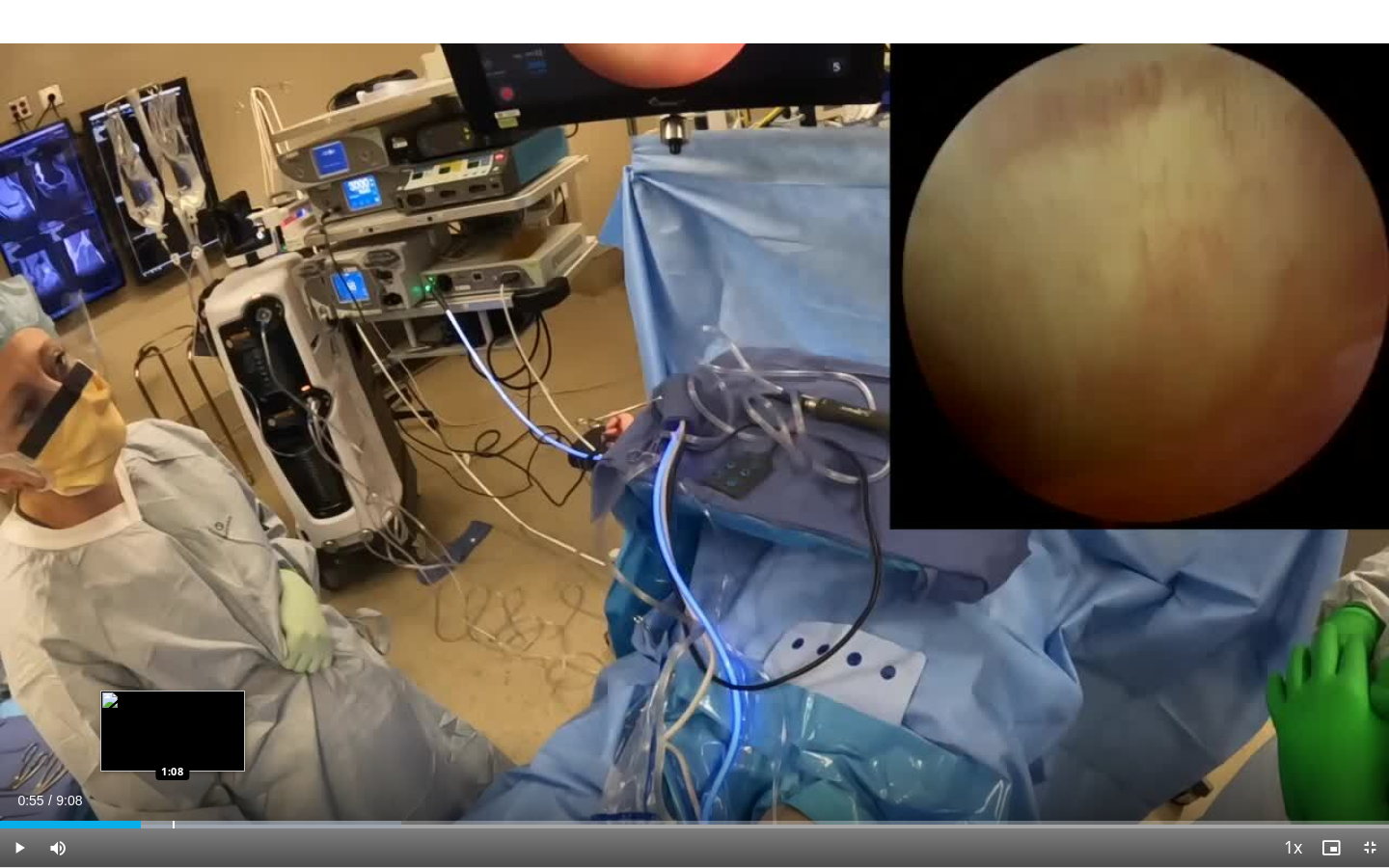 click at bounding box center (174, 825) 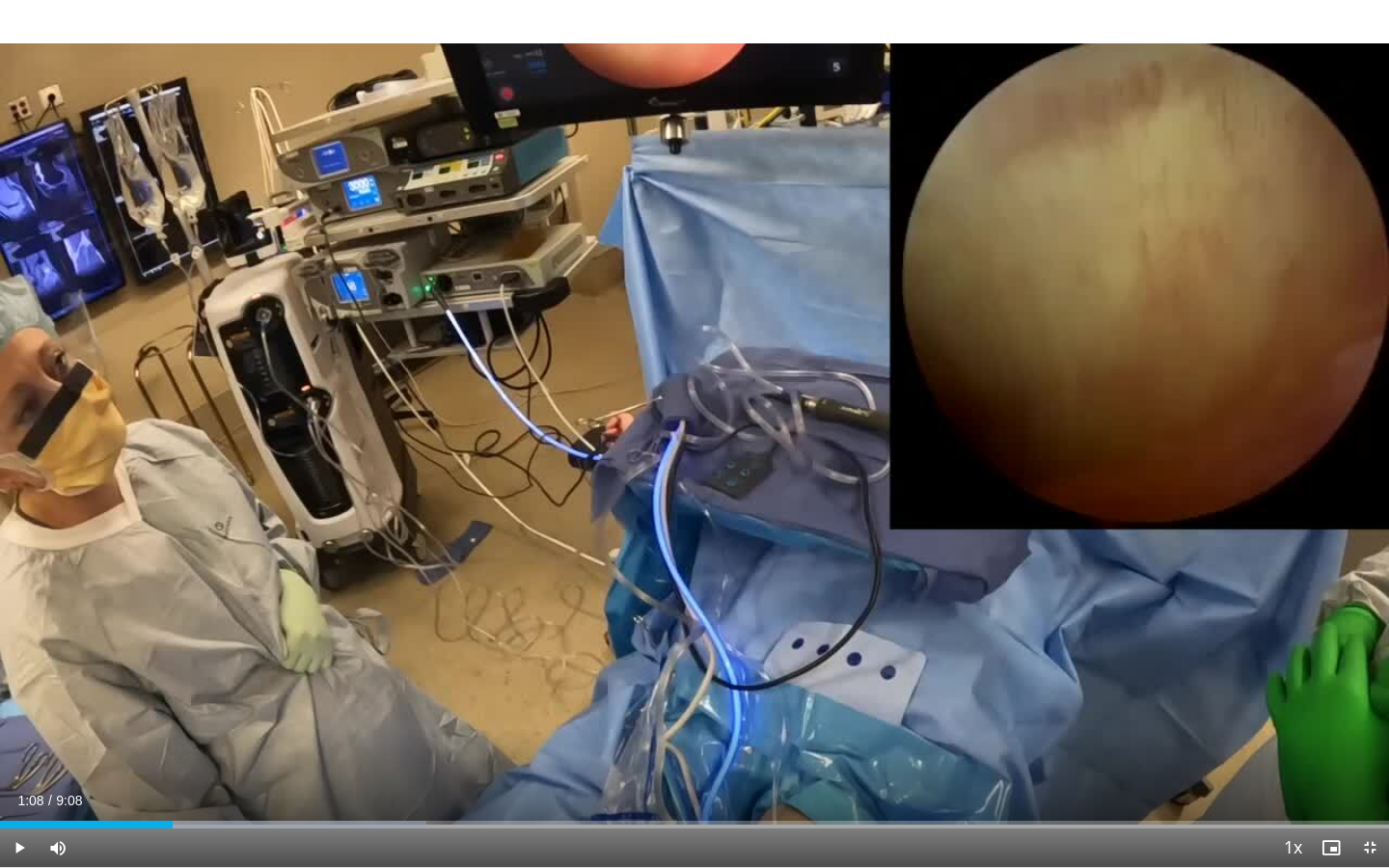 click at bounding box center (19, 848) 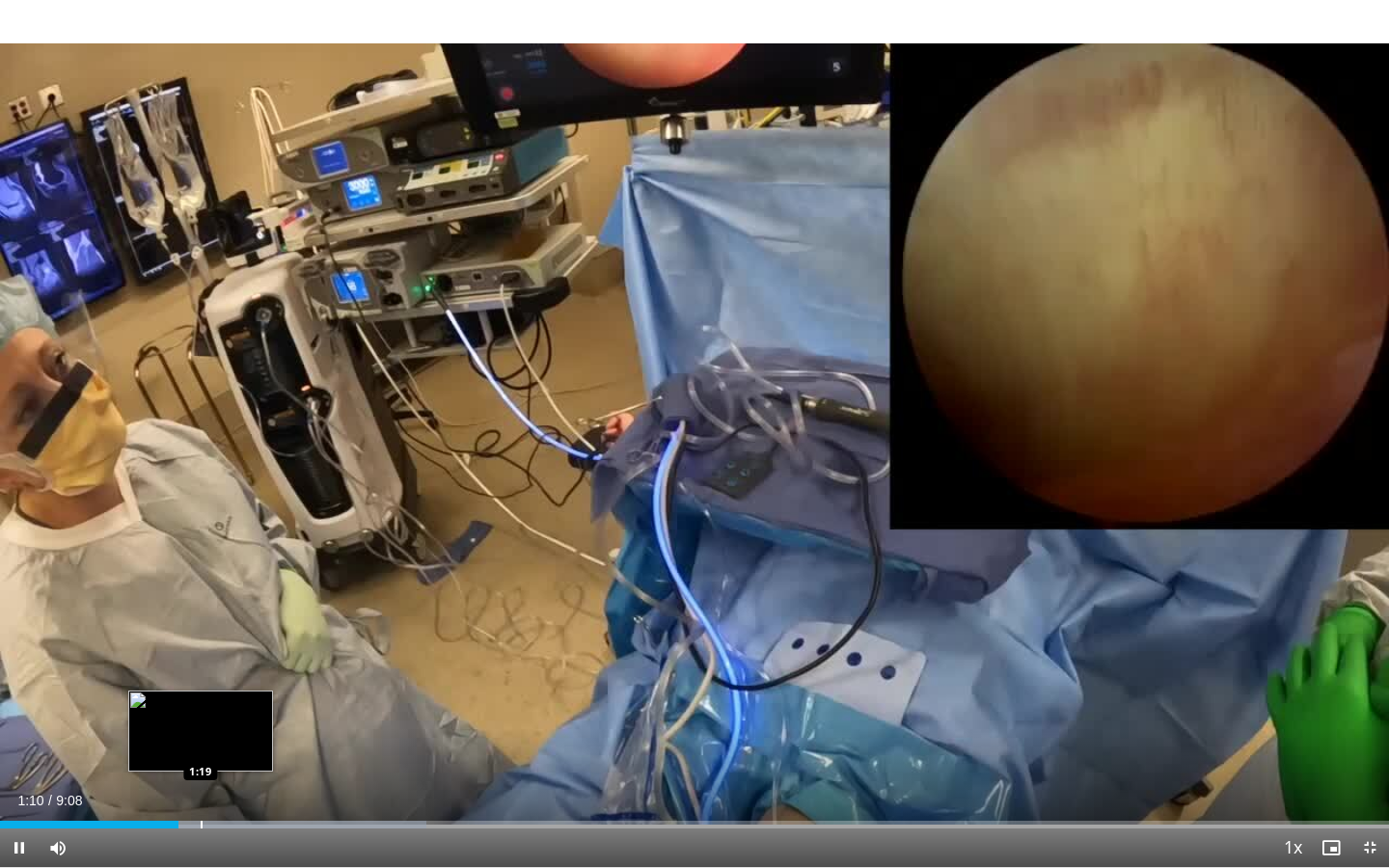 click on "Loaded :  30.70% 1:10 1:19" at bounding box center [694, 819] 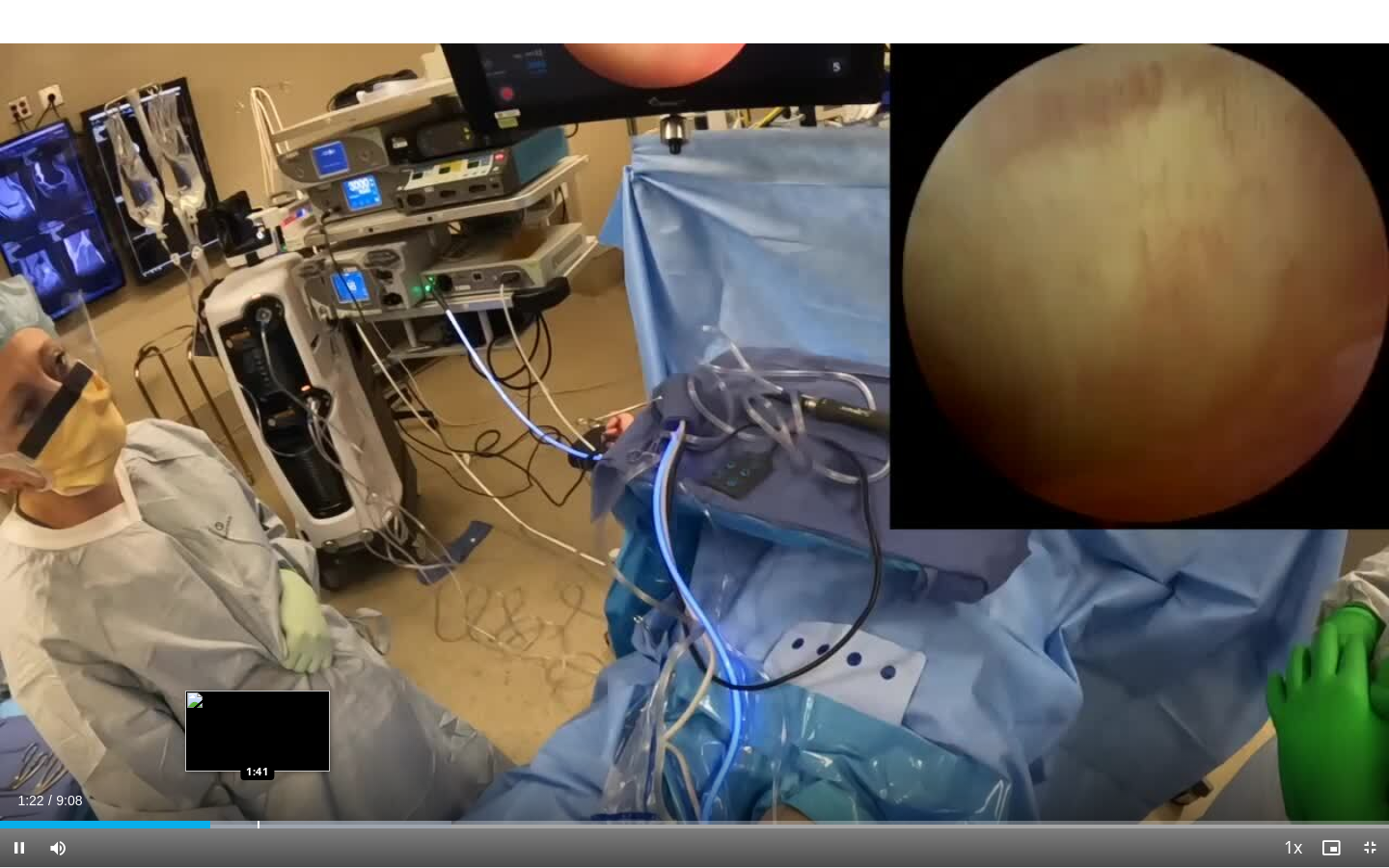 click on "Loaded :  32.49% 1:23 1:41" at bounding box center (694, 819) 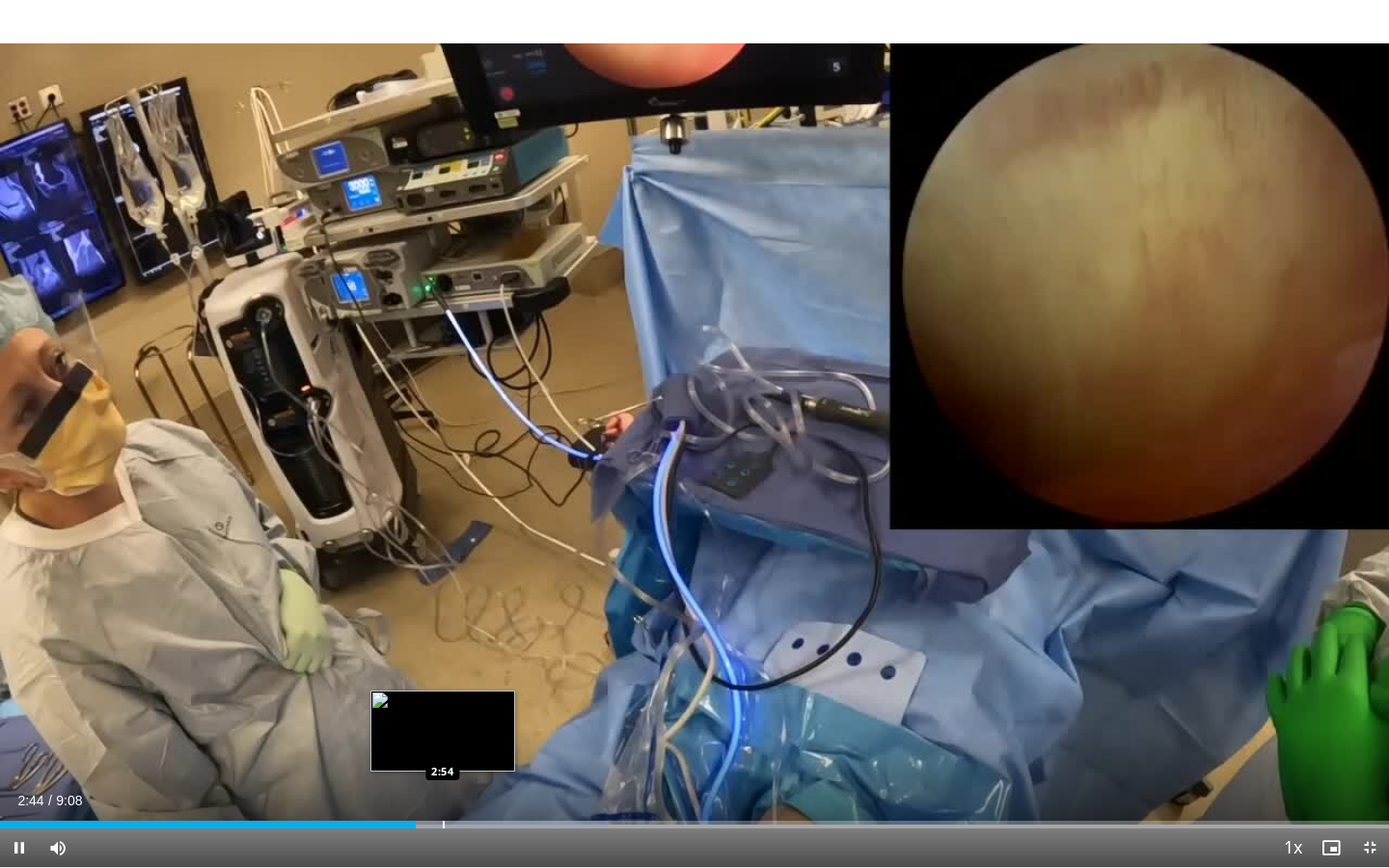 click on "Loaded :  43.77% 2:44 2:54" at bounding box center (694, 819) 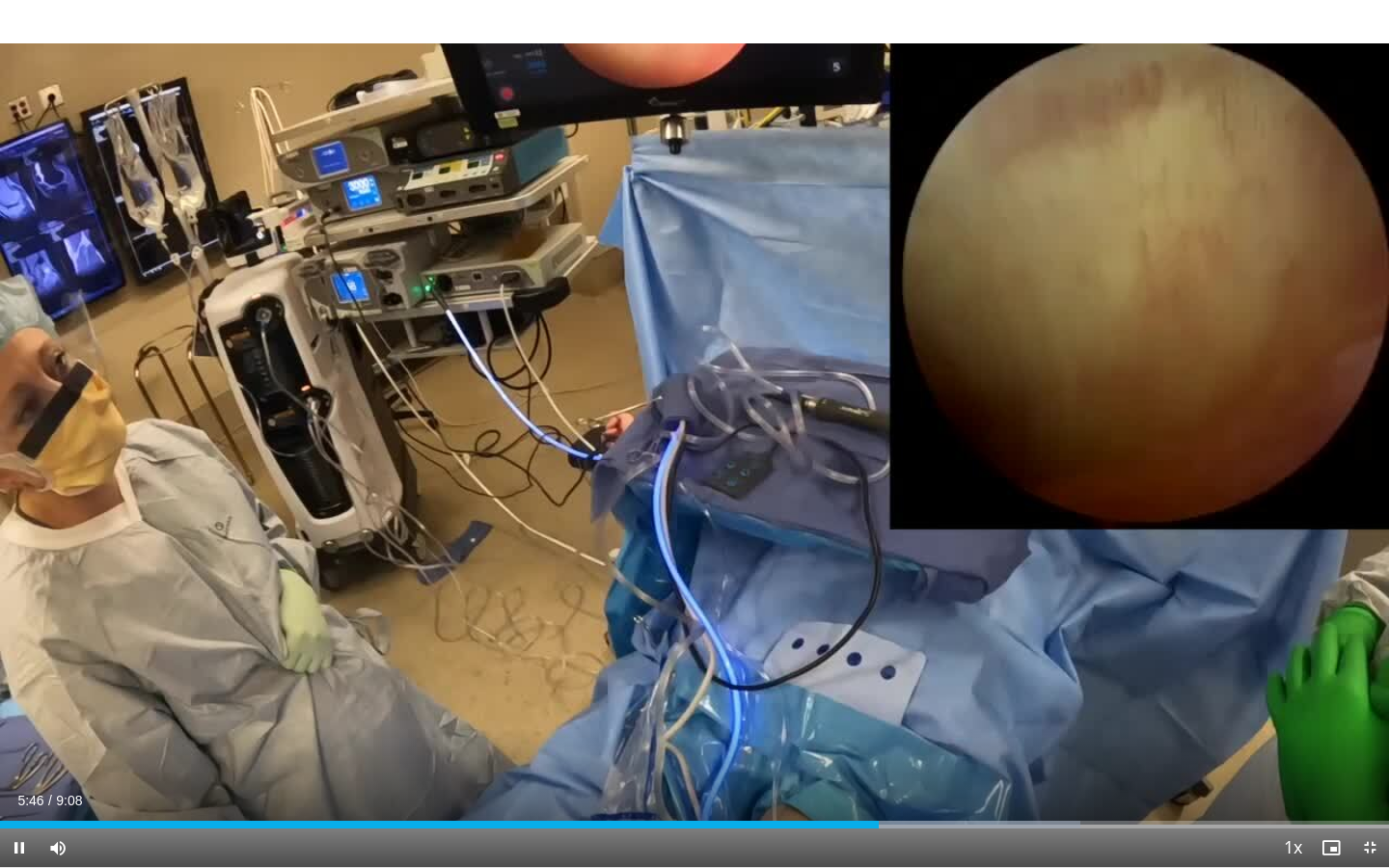 click at bounding box center [1370, 848] 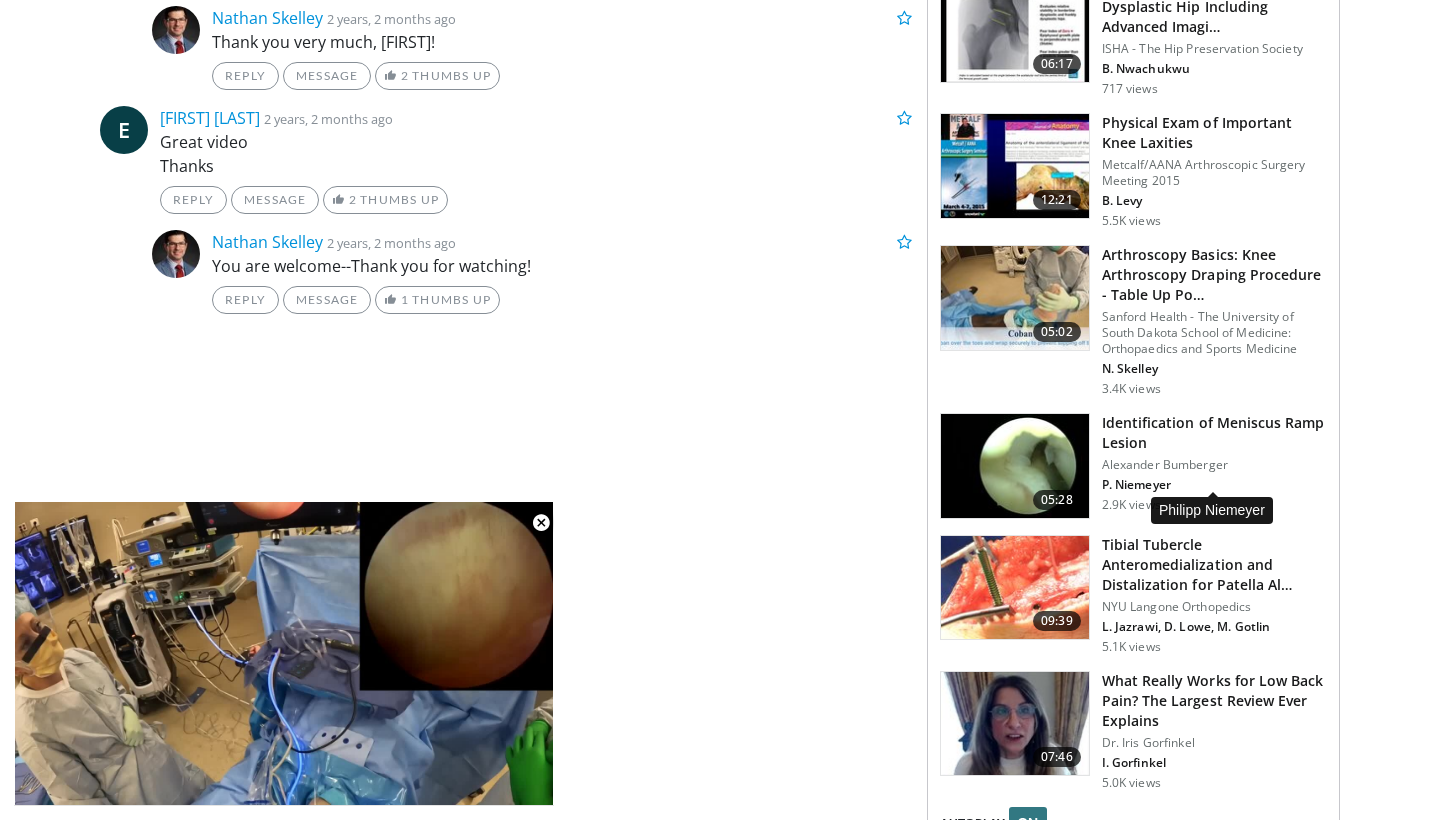 scroll, scrollTop: 2152, scrollLeft: 0, axis: vertical 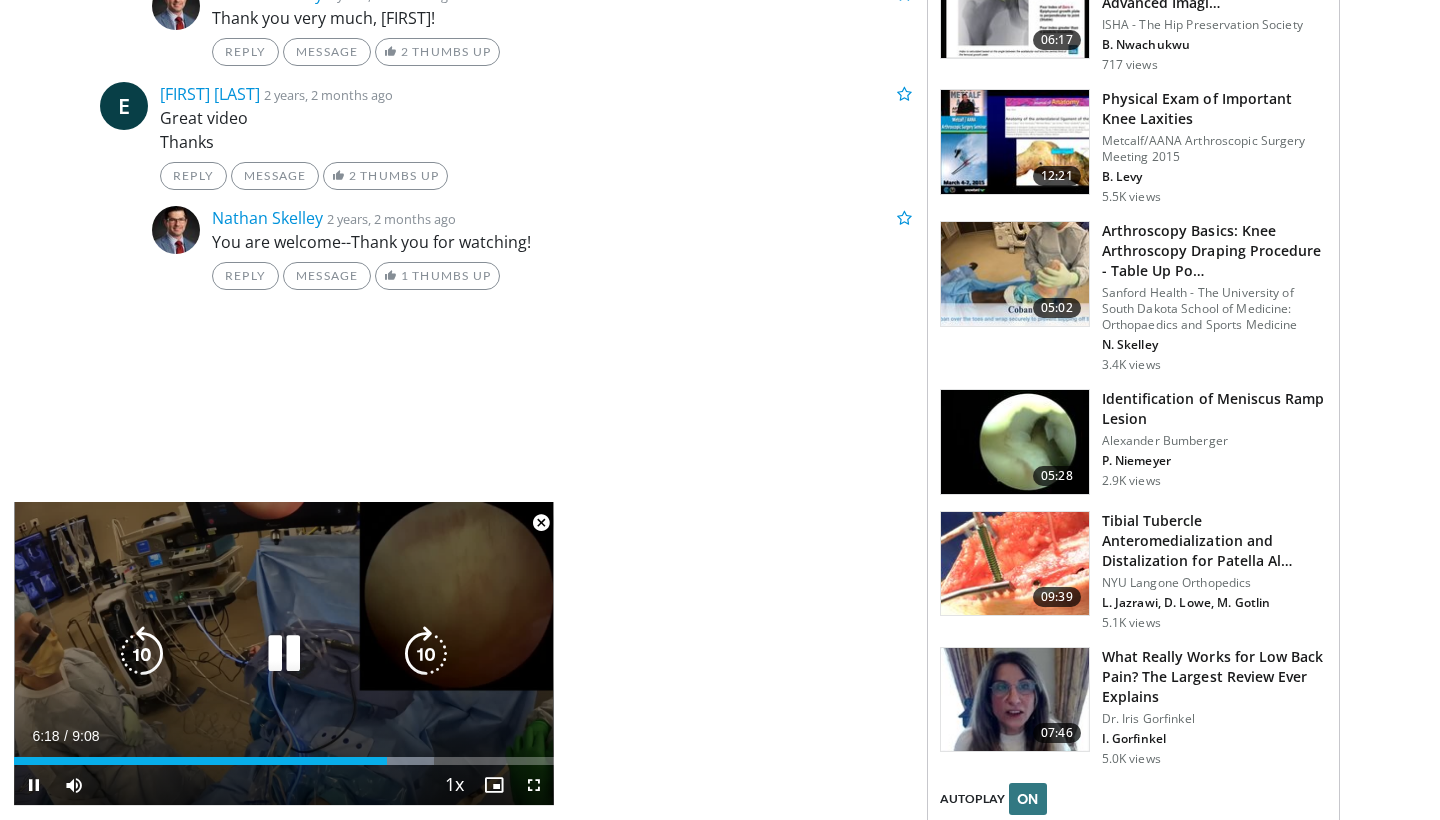 click on "10 seconds
Tap to unmute" at bounding box center [284, 653] 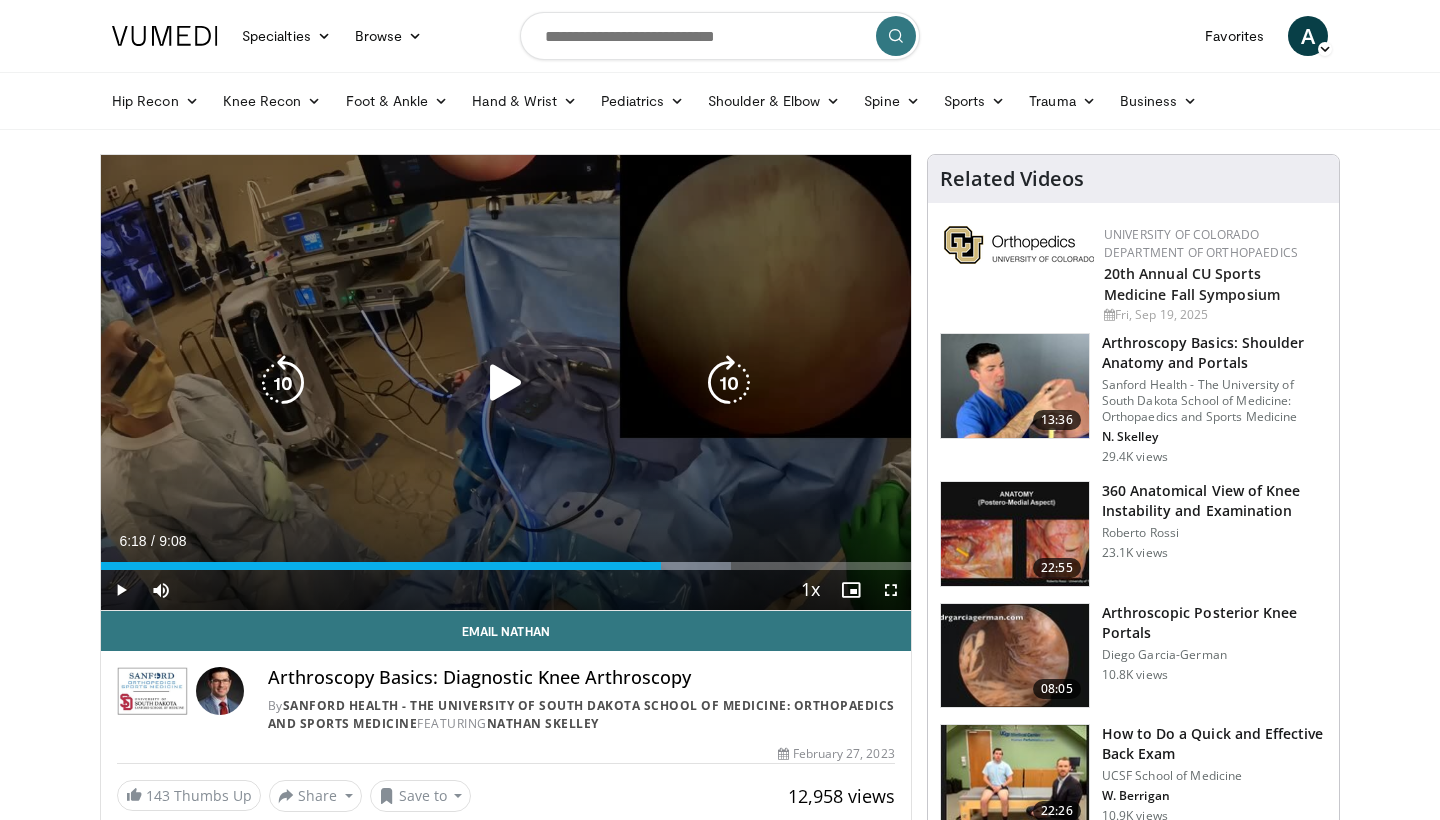 scroll, scrollTop: 0, scrollLeft: 0, axis: both 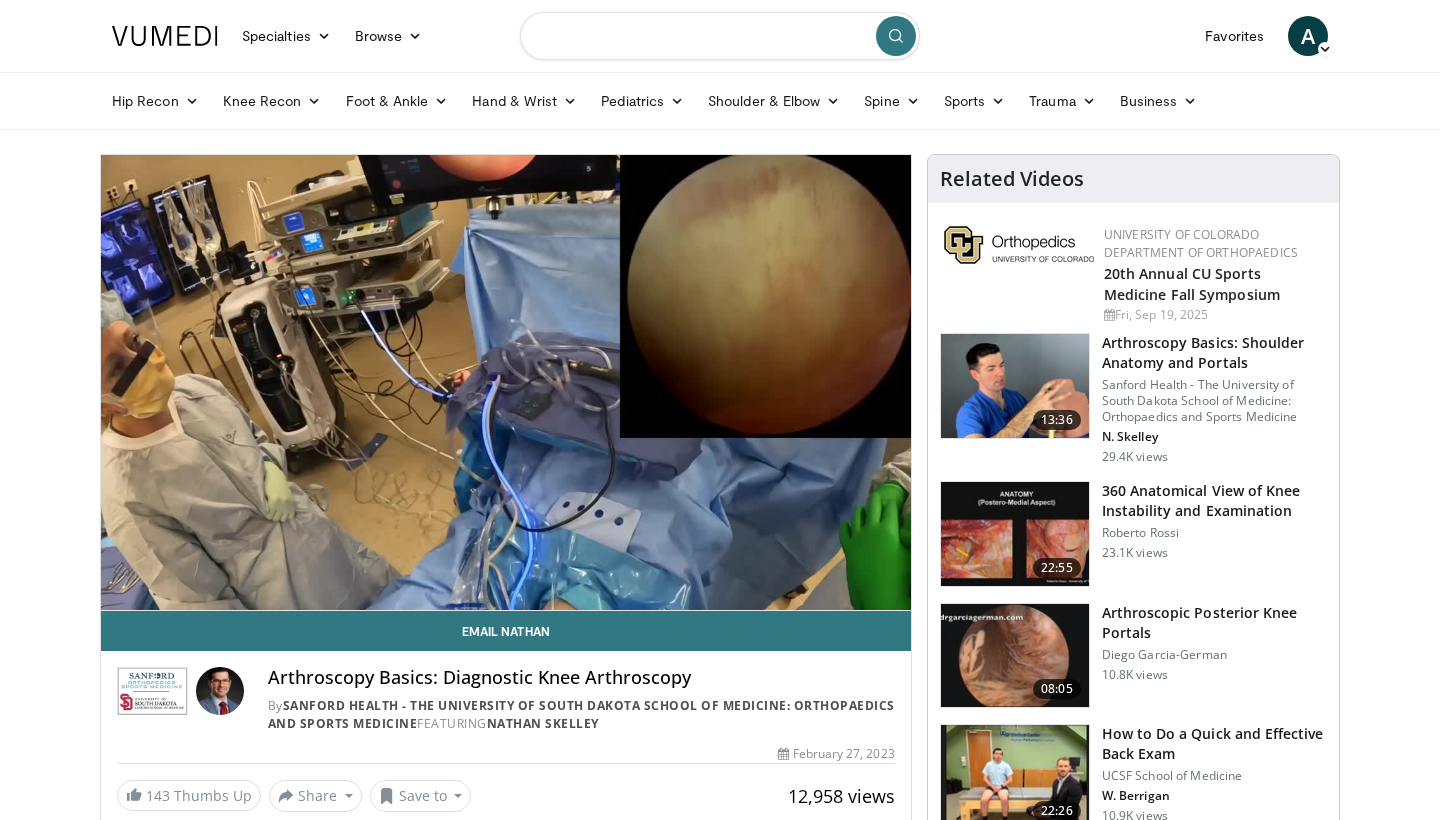 click at bounding box center (720, 36) 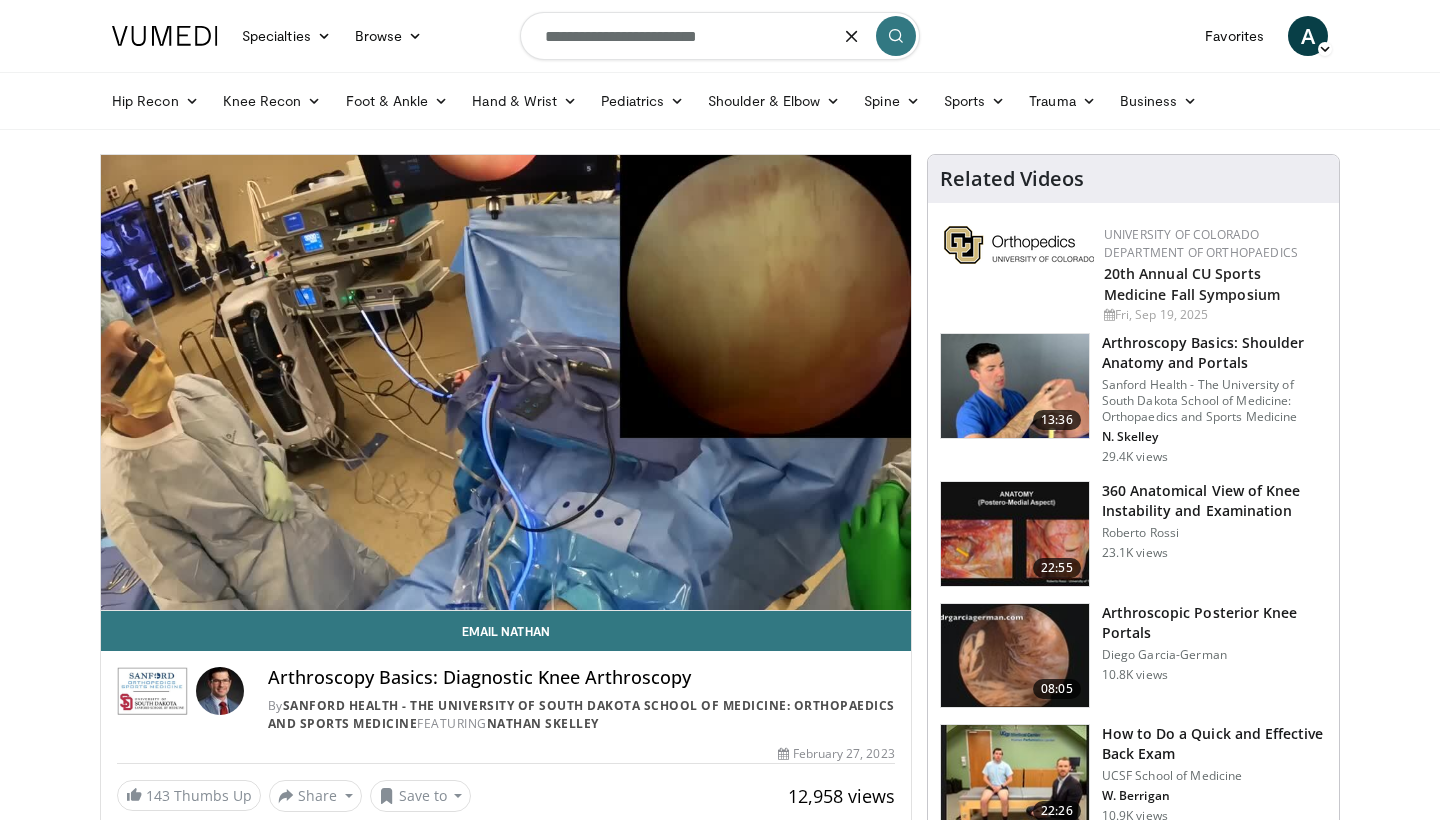 type on "**********" 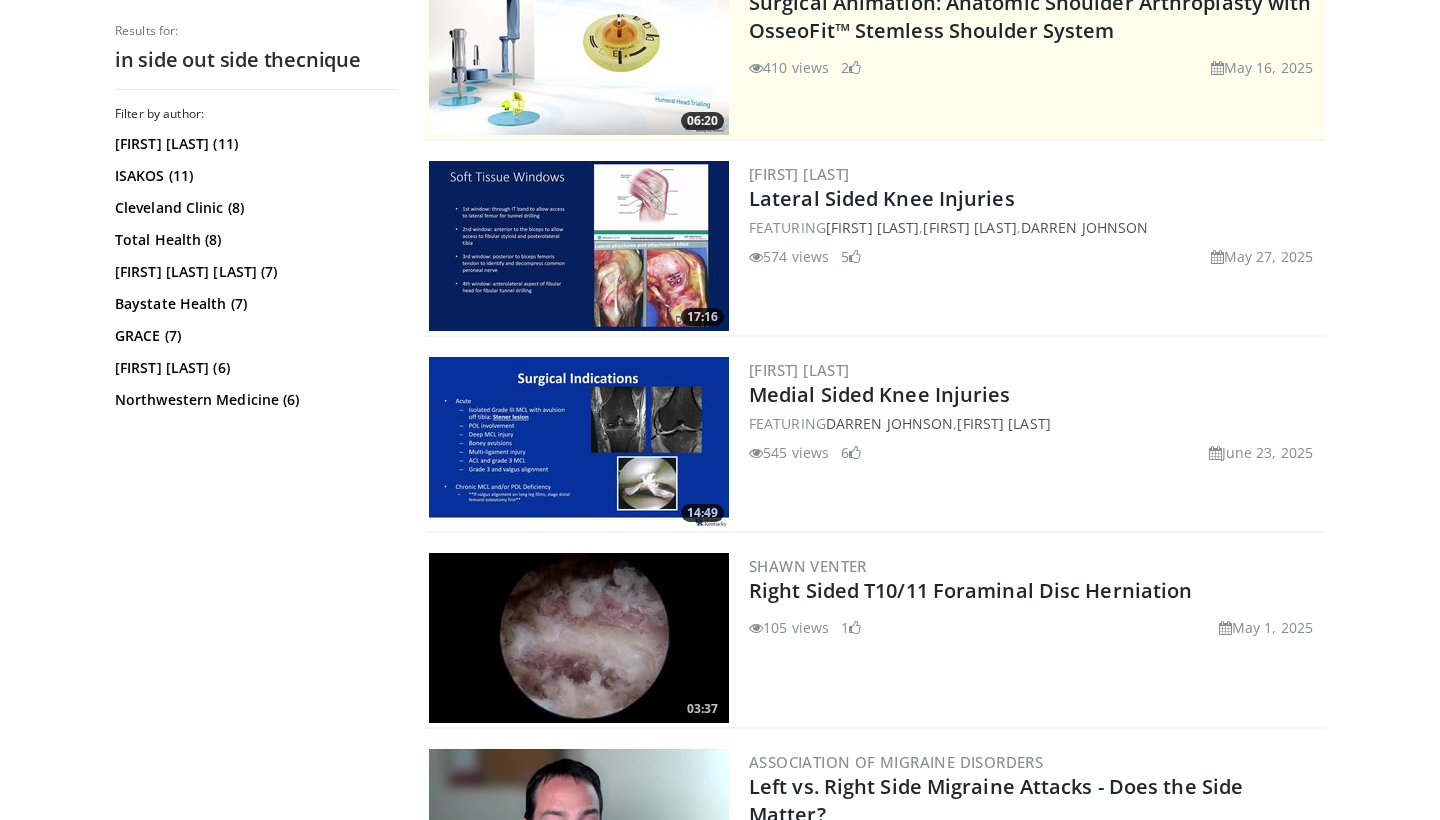scroll, scrollTop: 459, scrollLeft: 0, axis: vertical 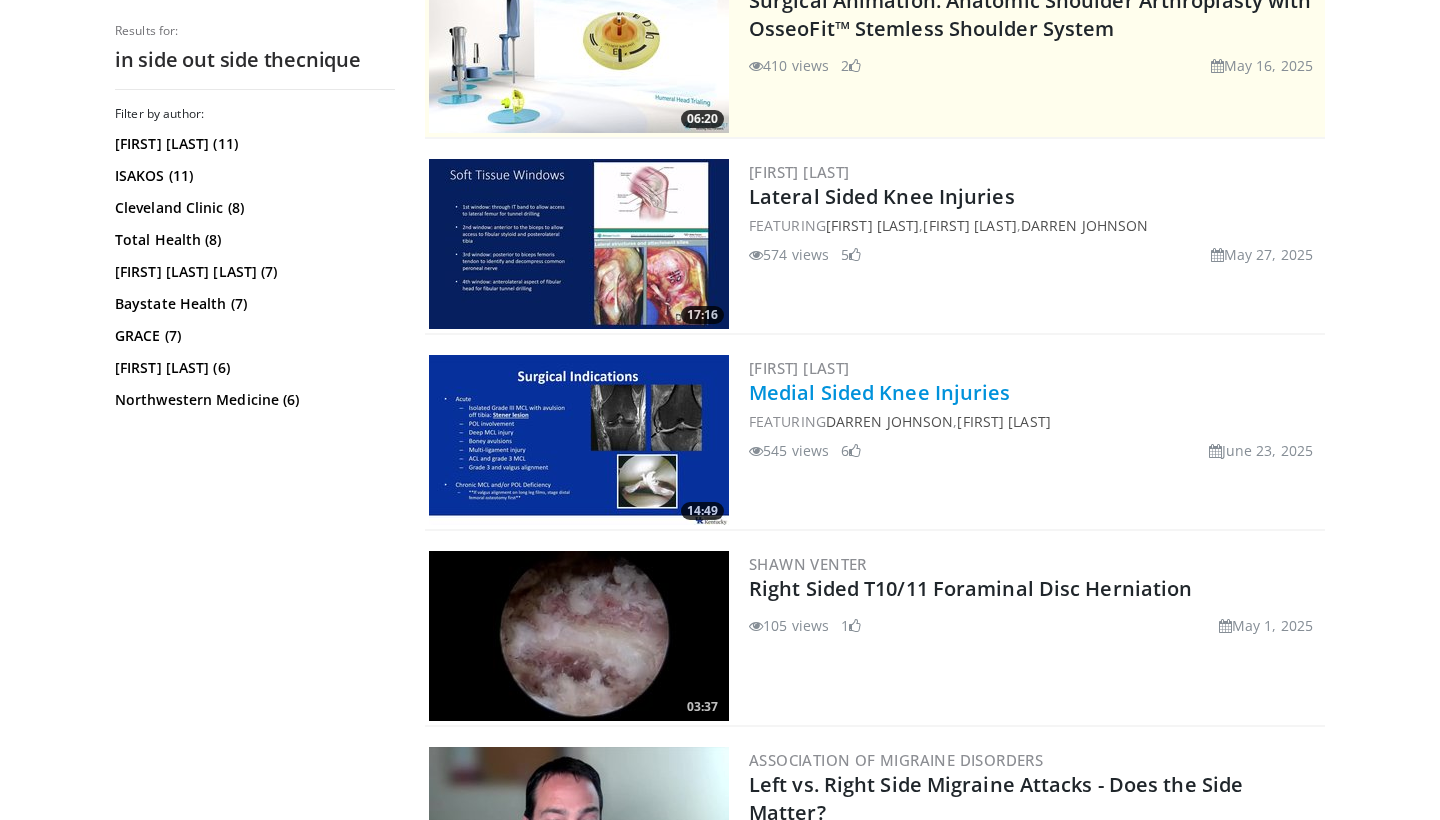 click on "Medial Sided Knee Injuries" at bounding box center (880, 392) 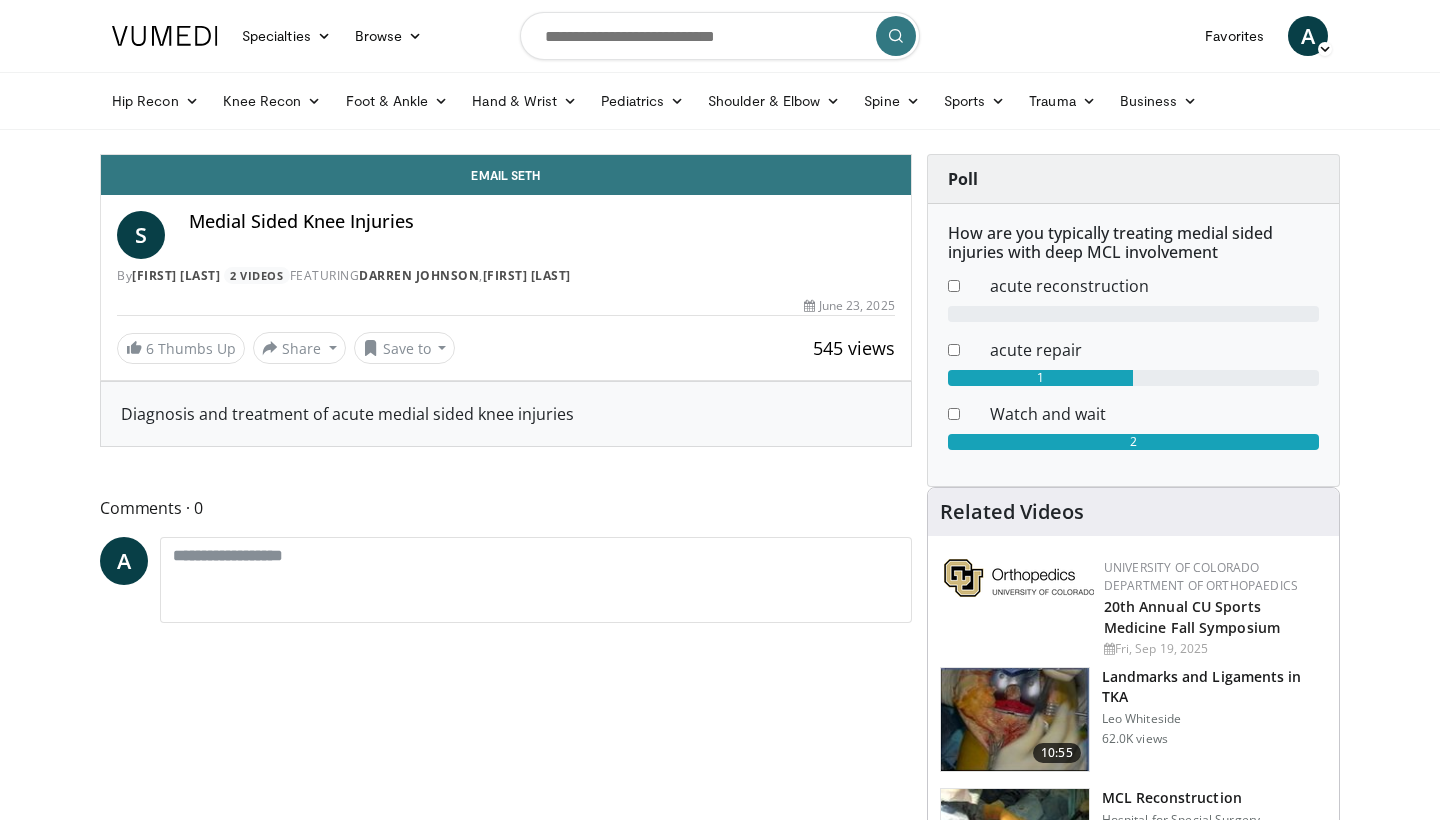 scroll, scrollTop: 0, scrollLeft: 0, axis: both 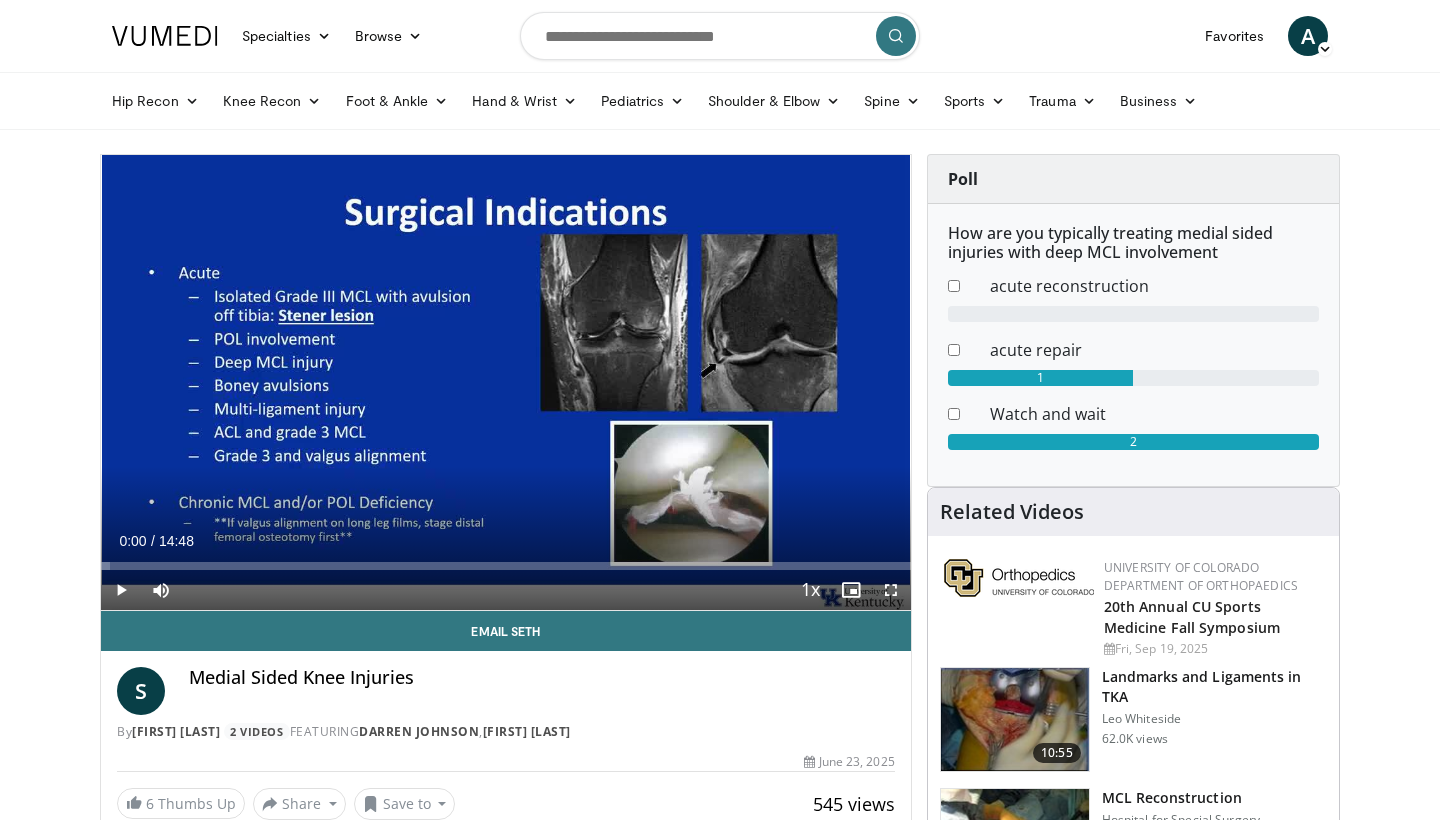 click at bounding box center [121, 590] 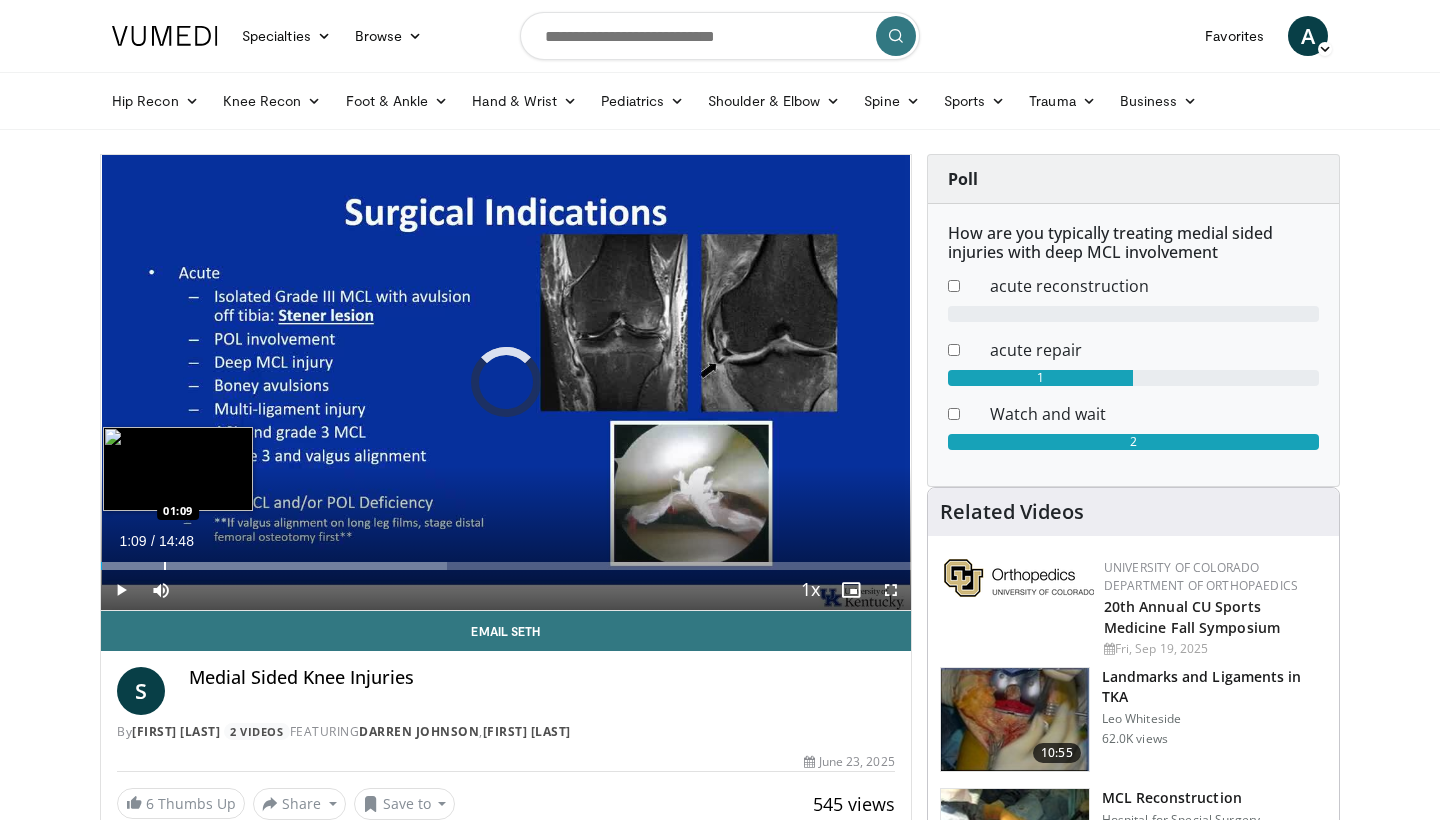 click on "Loaded :  42.76% 00:01 01:09" at bounding box center (506, 560) 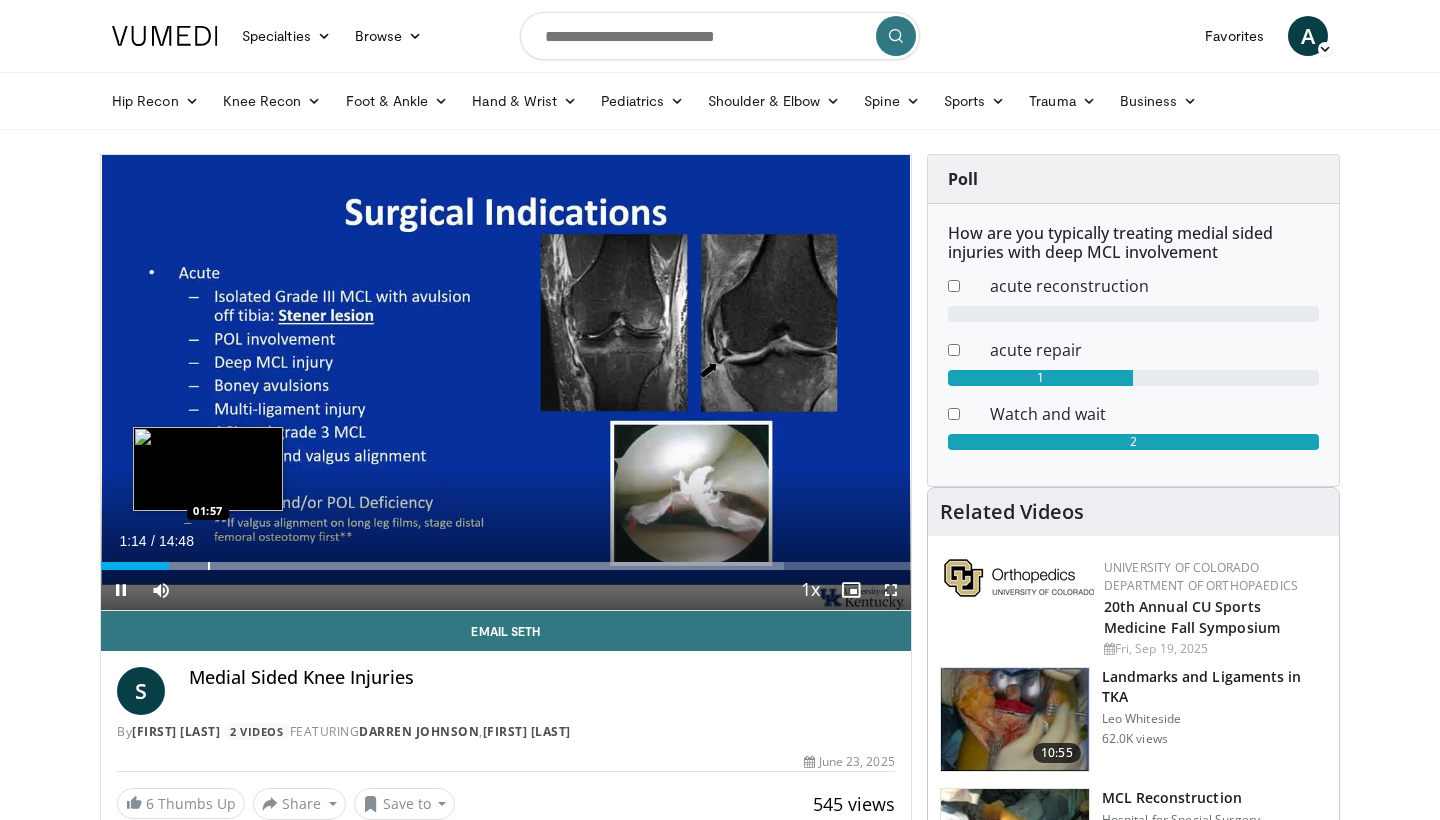 click at bounding box center [209, 566] 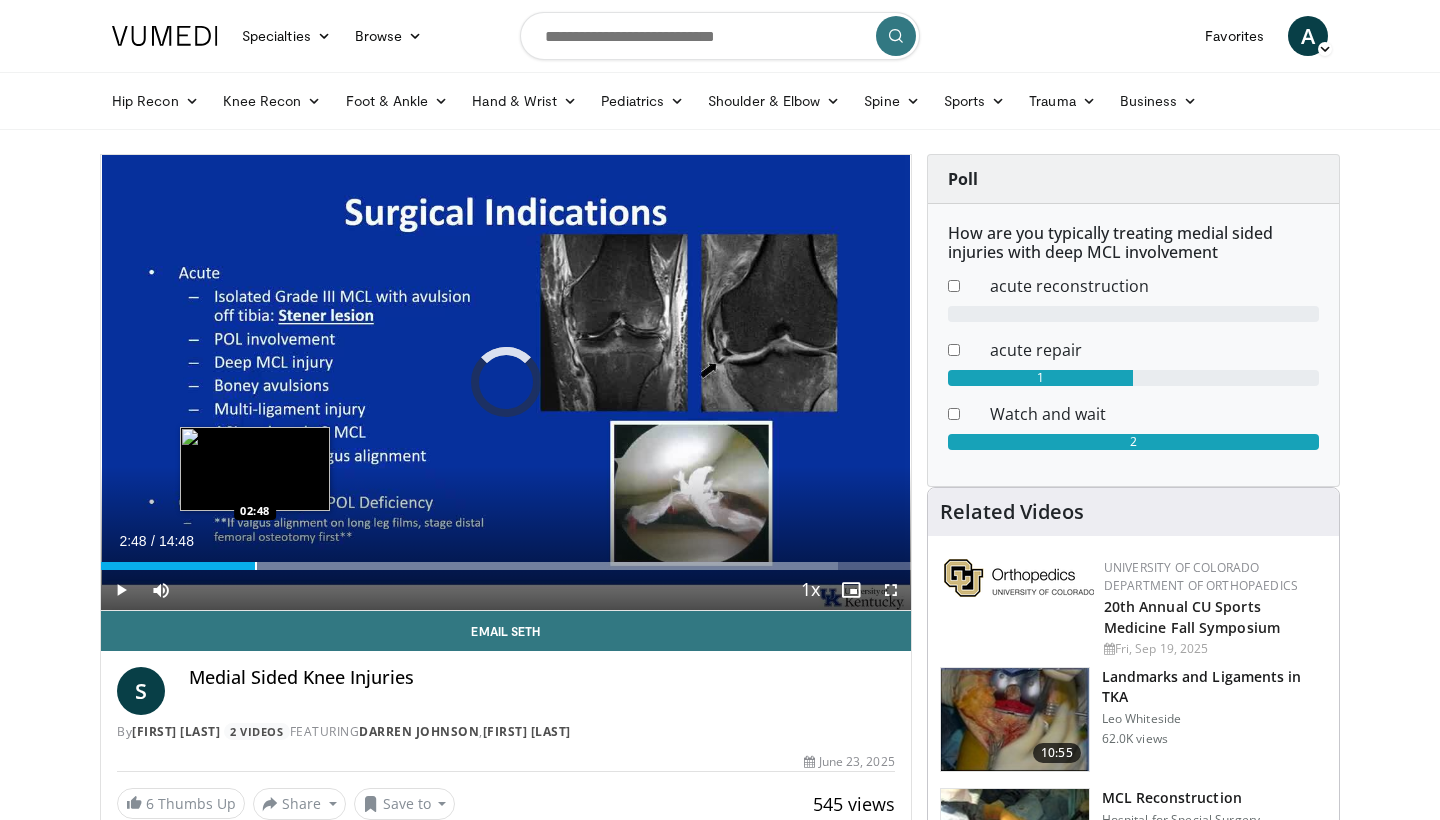 click at bounding box center [256, 566] 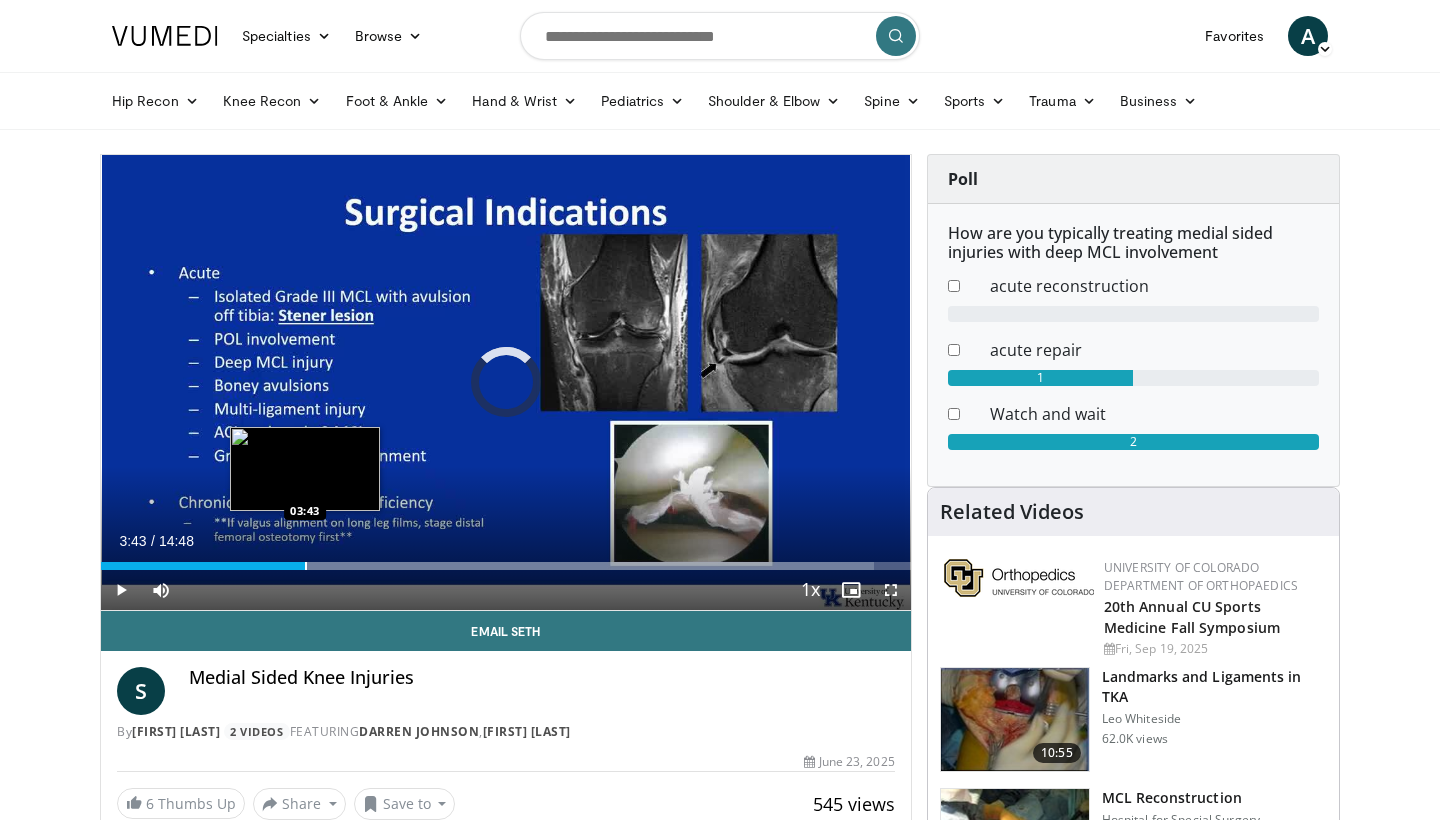 click at bounding box center (306, 566) 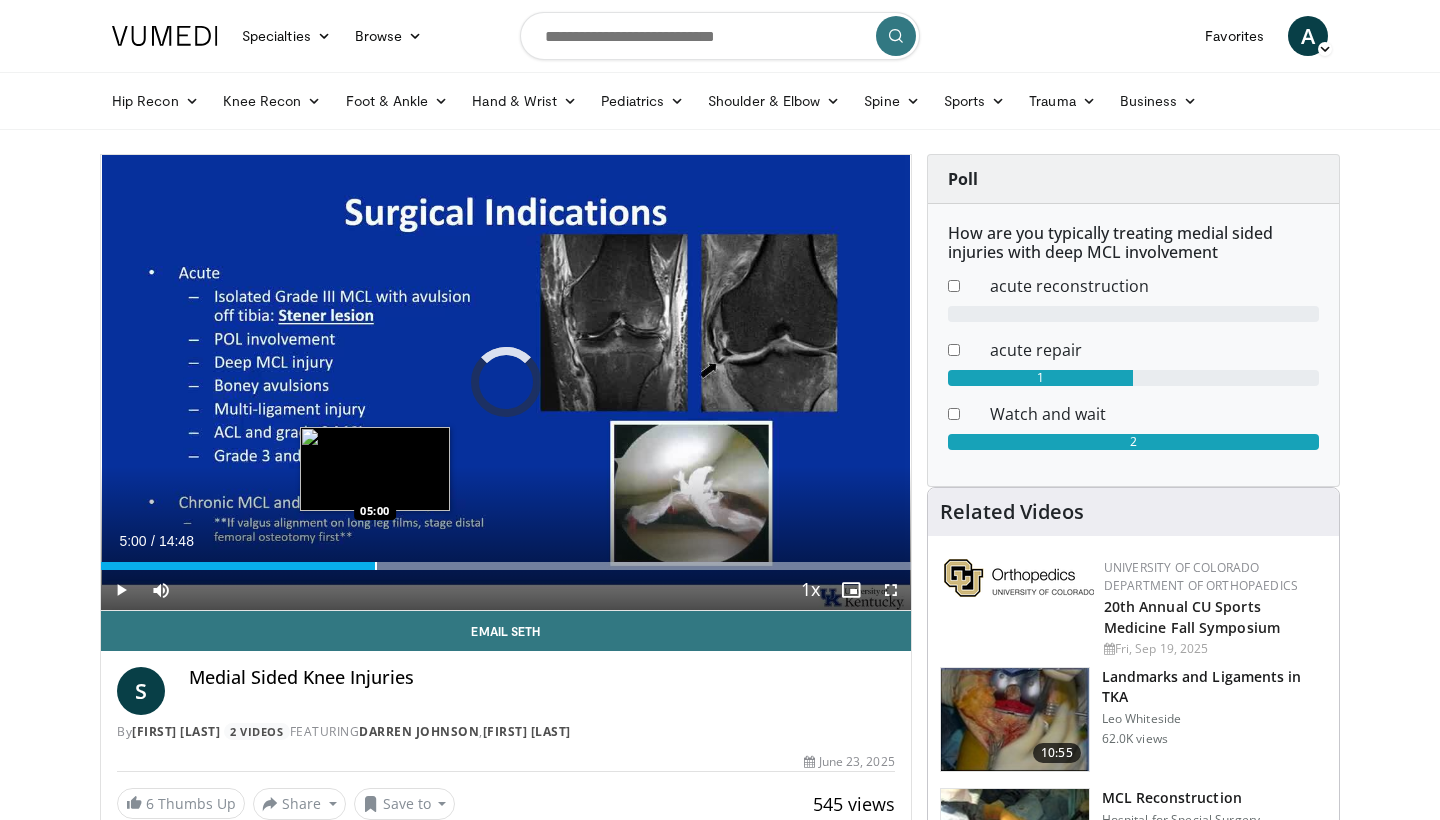 click on "Loaded :  99.99% 05:00 05:00" at bounding box center [506, 560] 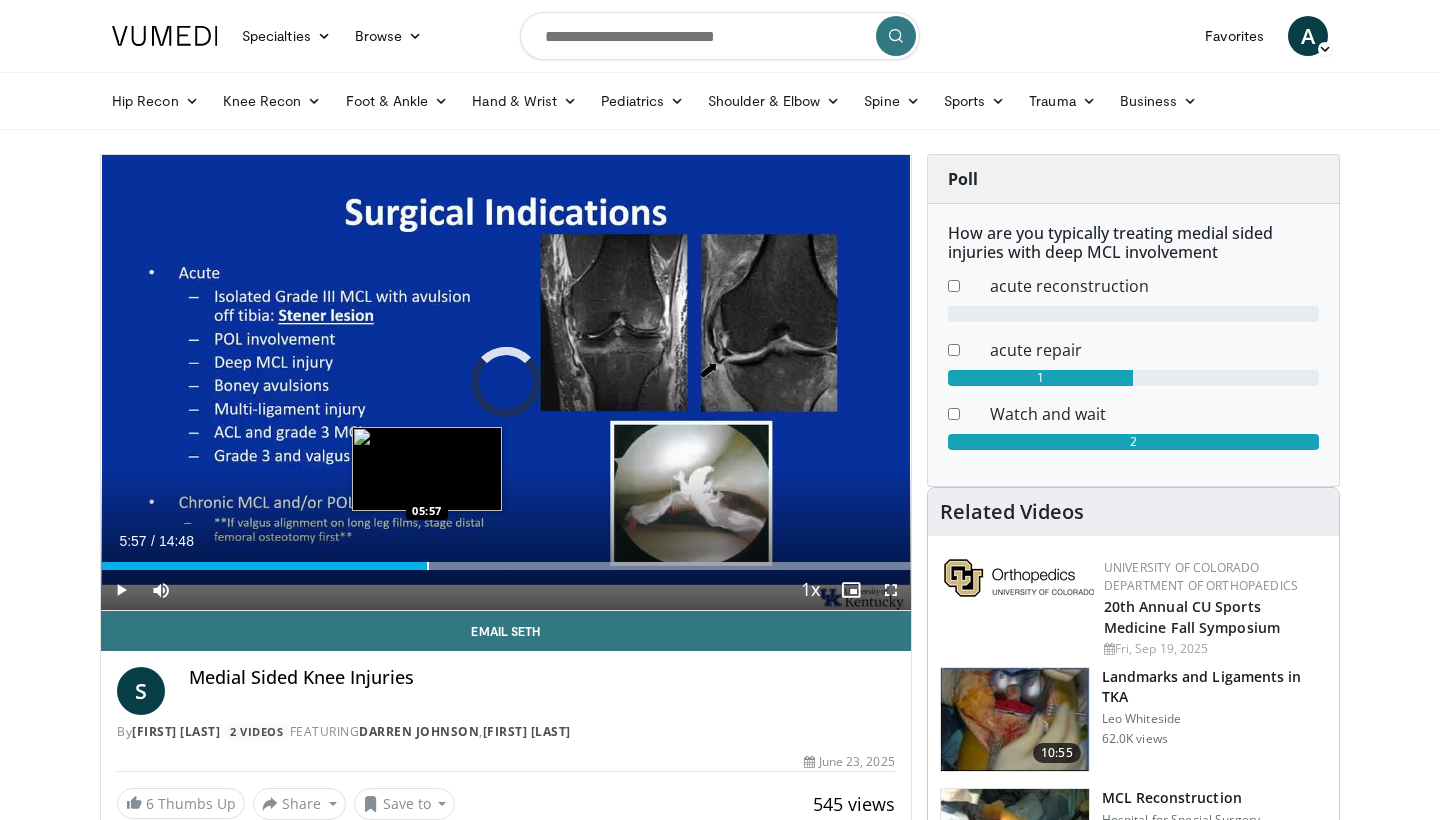 click on "Loaded :  99.99% 05:03 05:57" at bounding box center (506, 560) 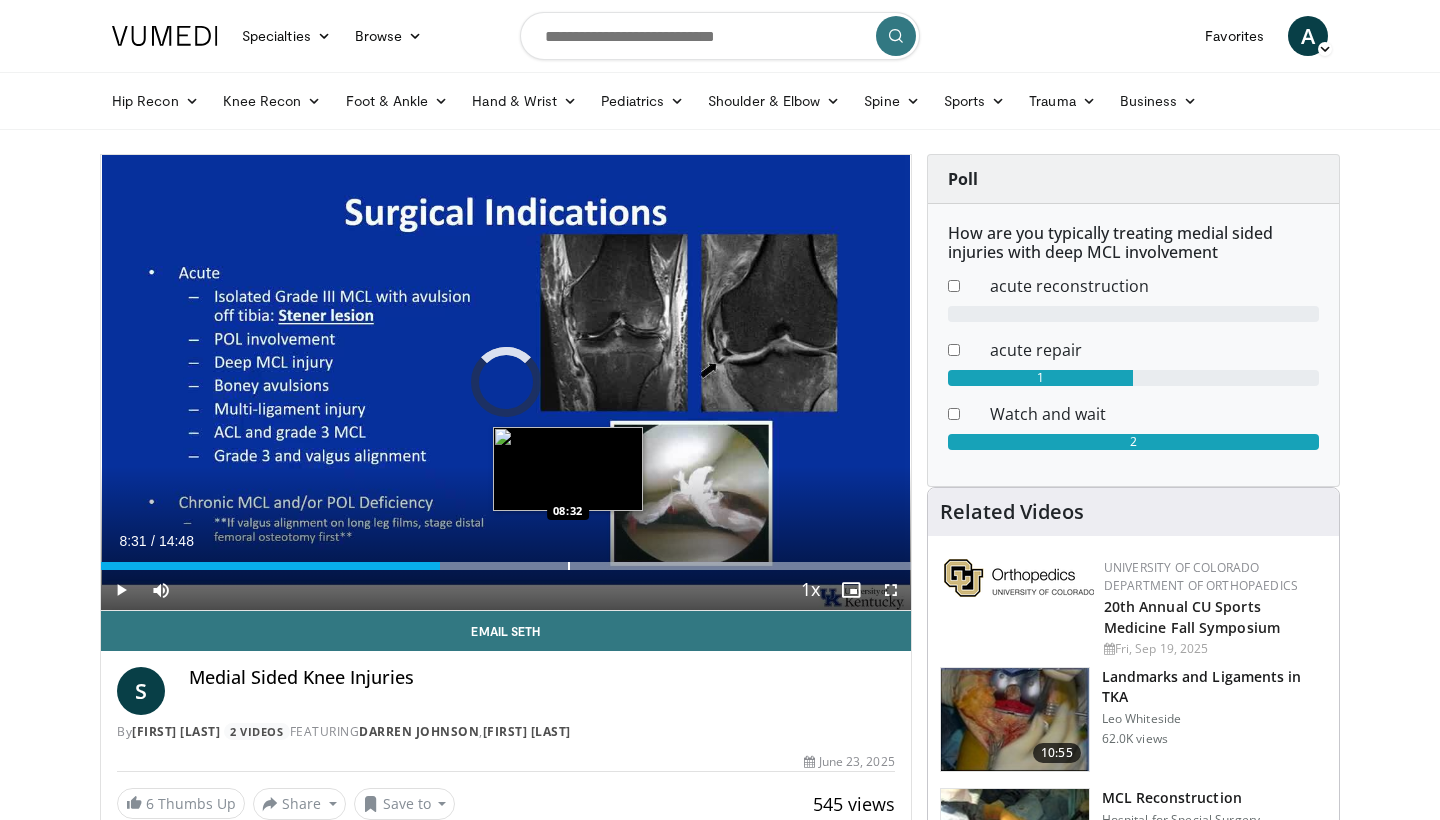click at bounding box center (569, 566) 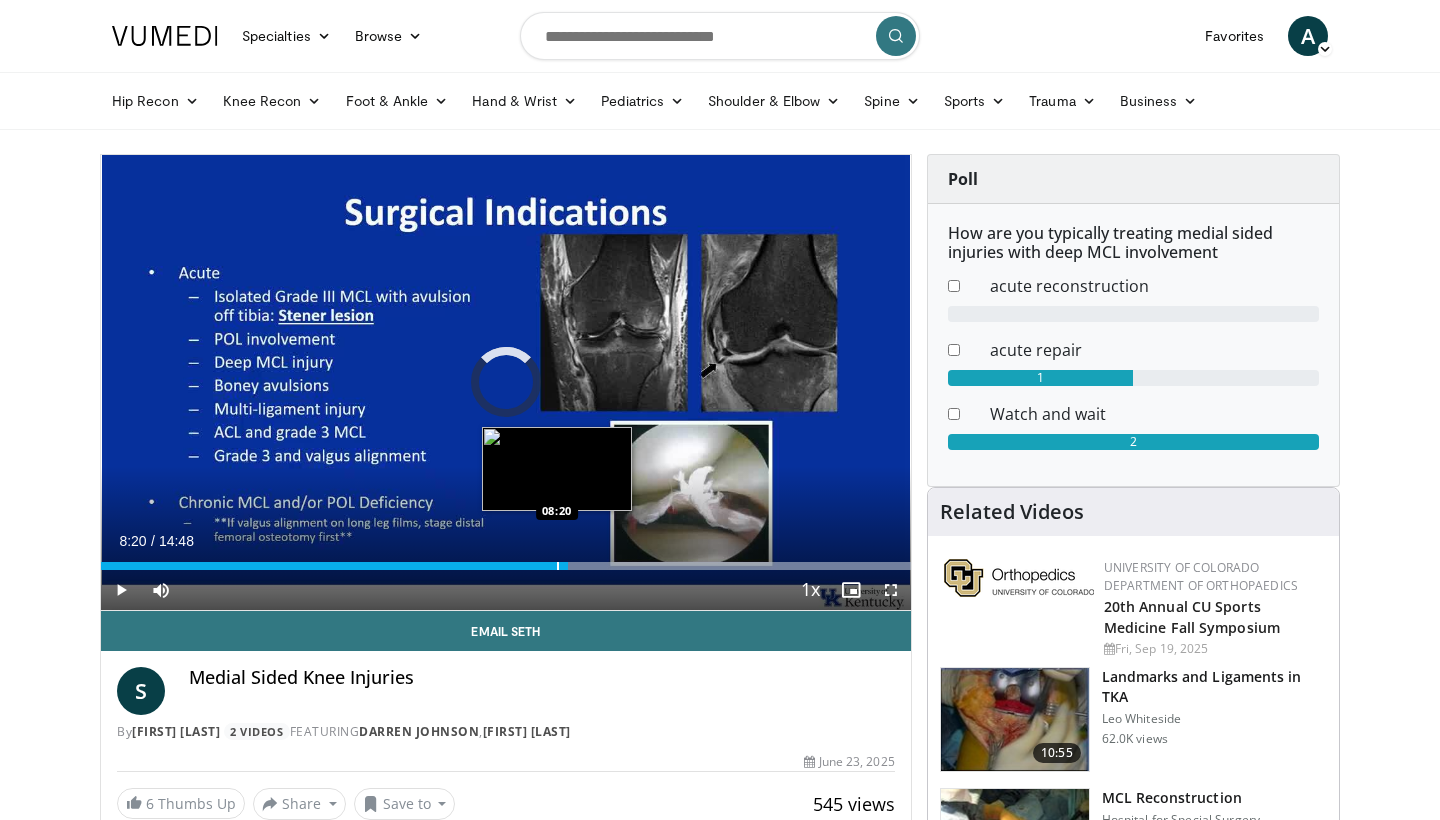click on "Loaded :  99.99% 08:32 08:20" at bounding box center (506, 560) 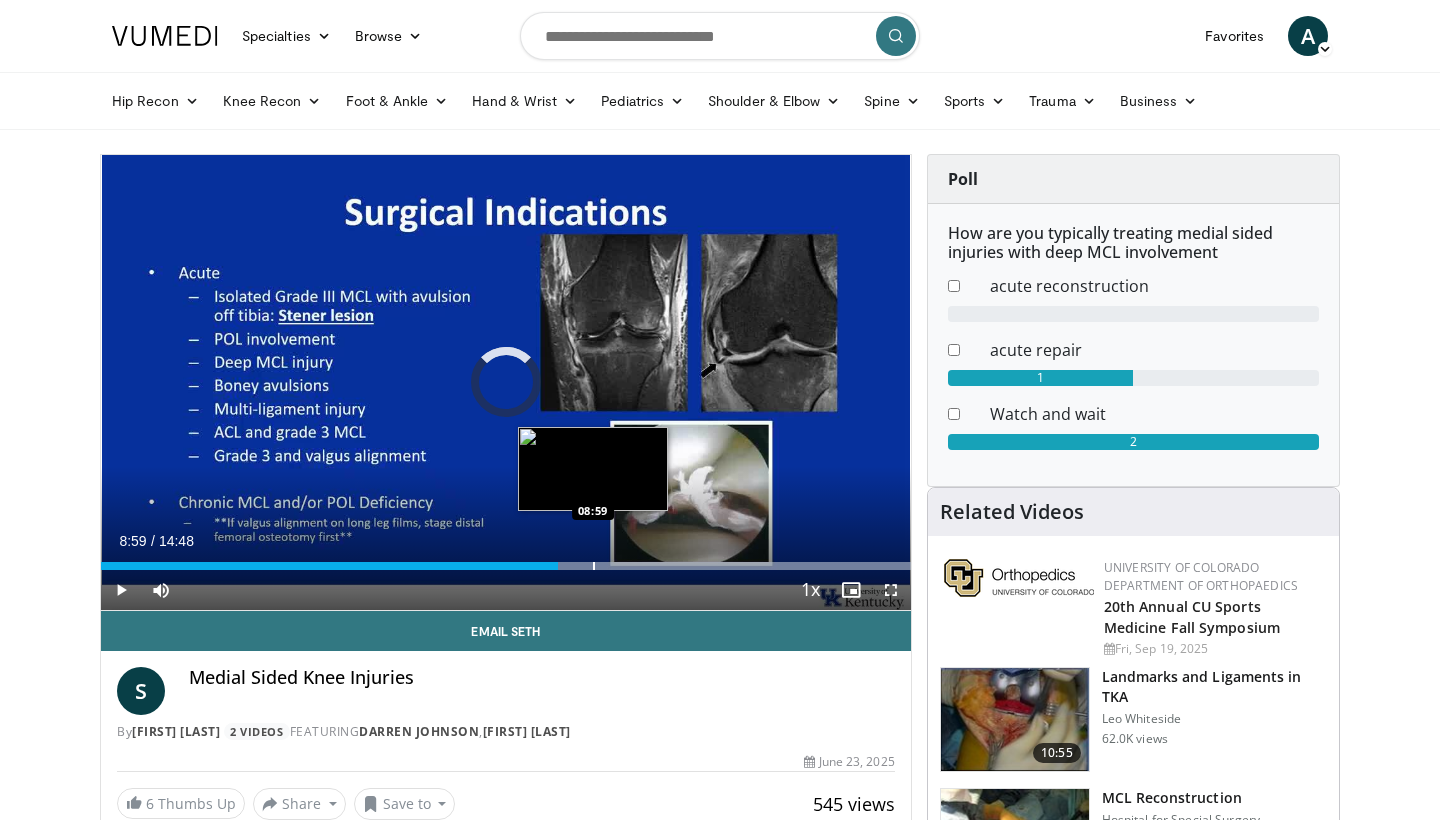 click on "Loaded :  99.99% 08:21 08:59" at bounding box center (506, 560) 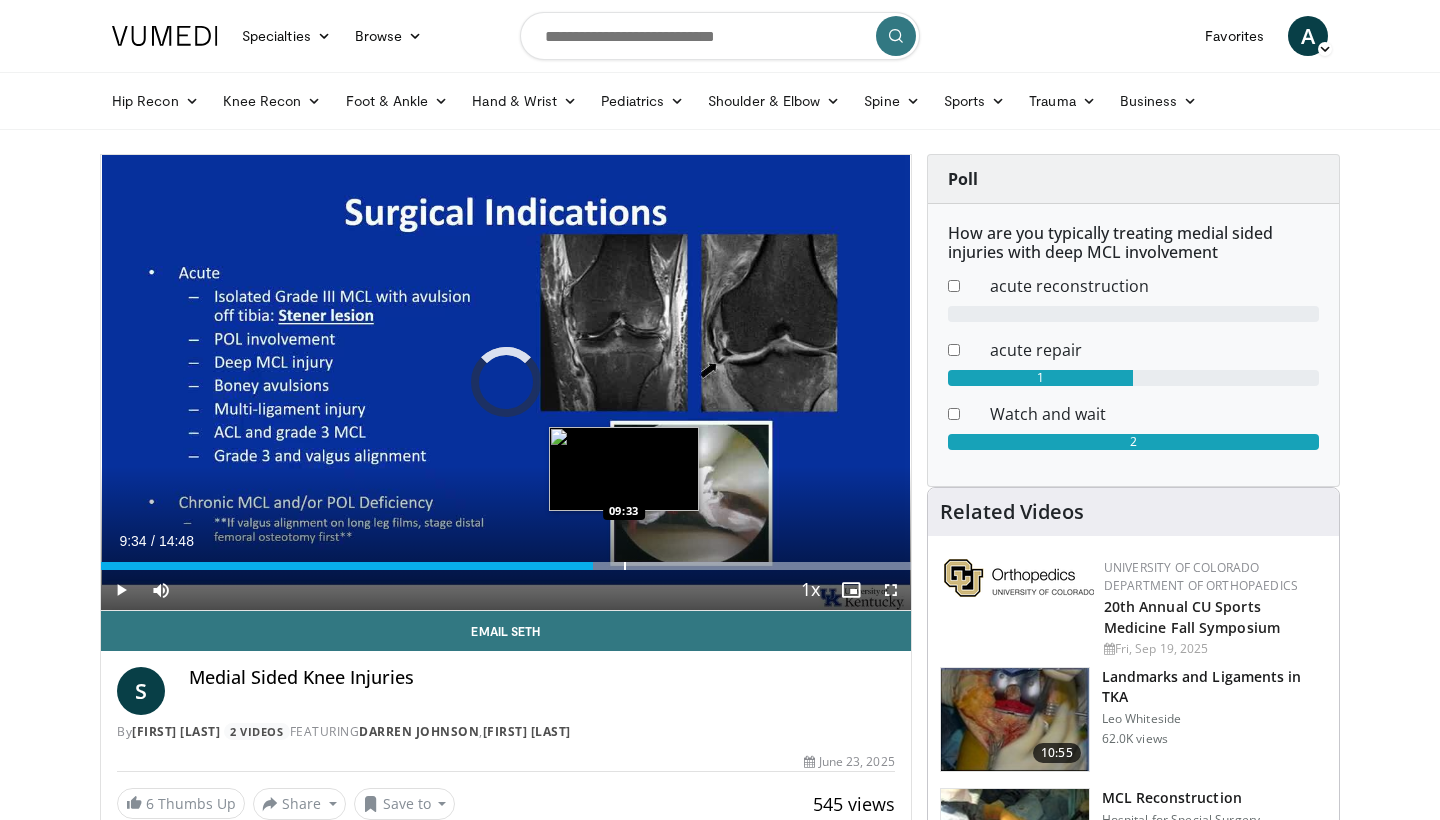 click at bounding box center (625, 566) 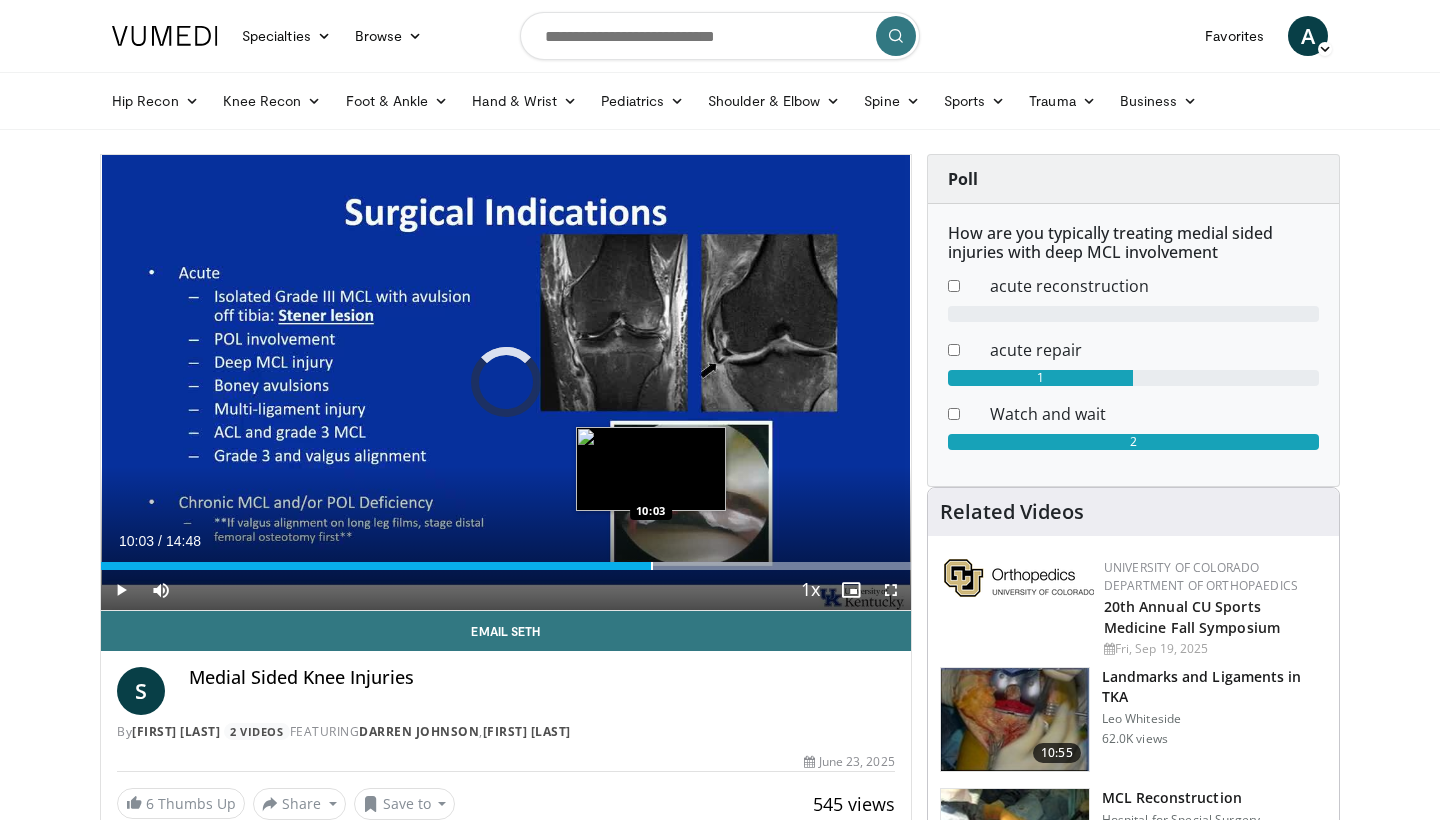 click at bounding box center [652, 566] 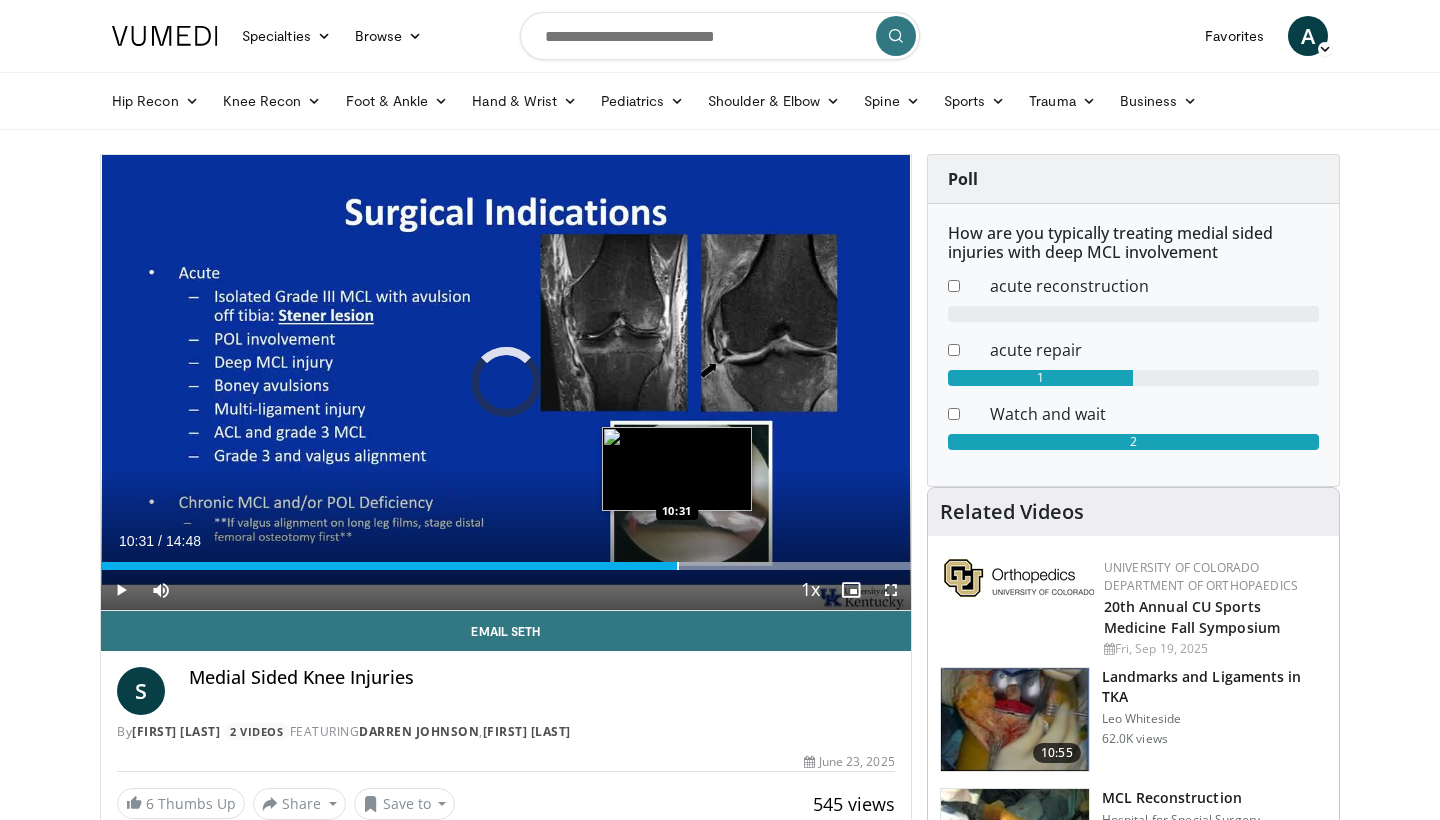 click at bounding box center (678, 566) 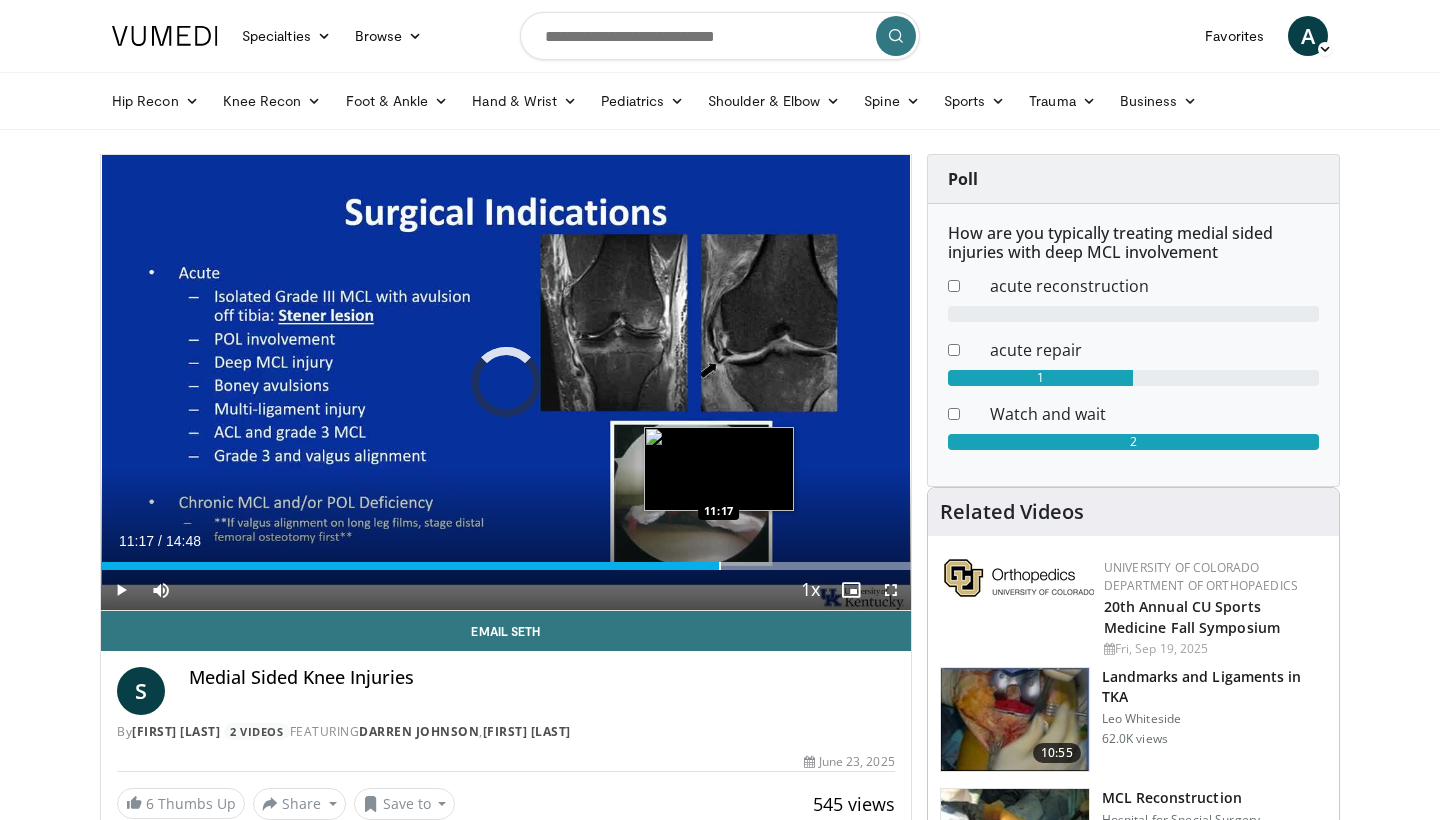 click at bounding box center (720, 566) 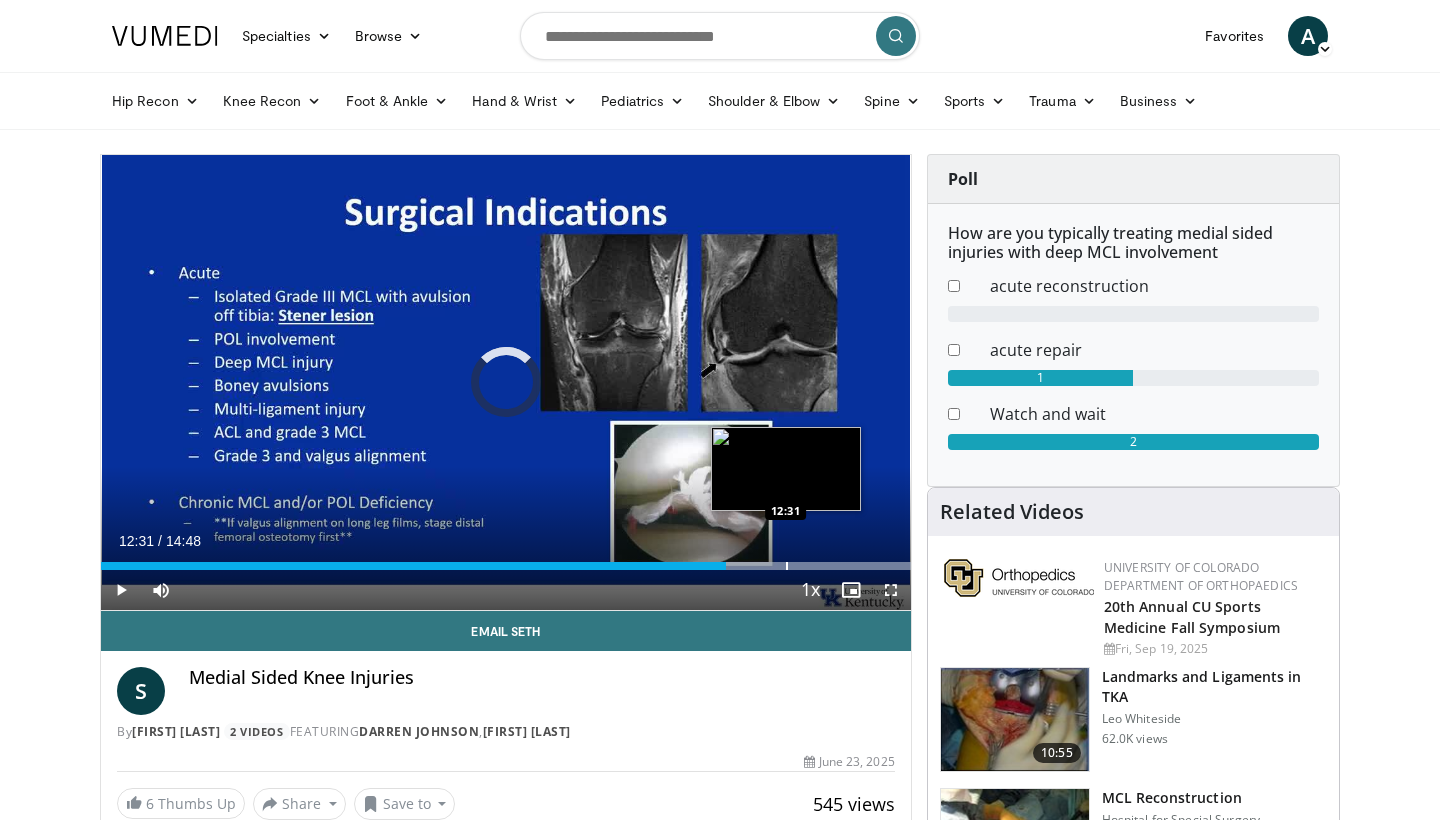 click at bounding box center [787, 566] 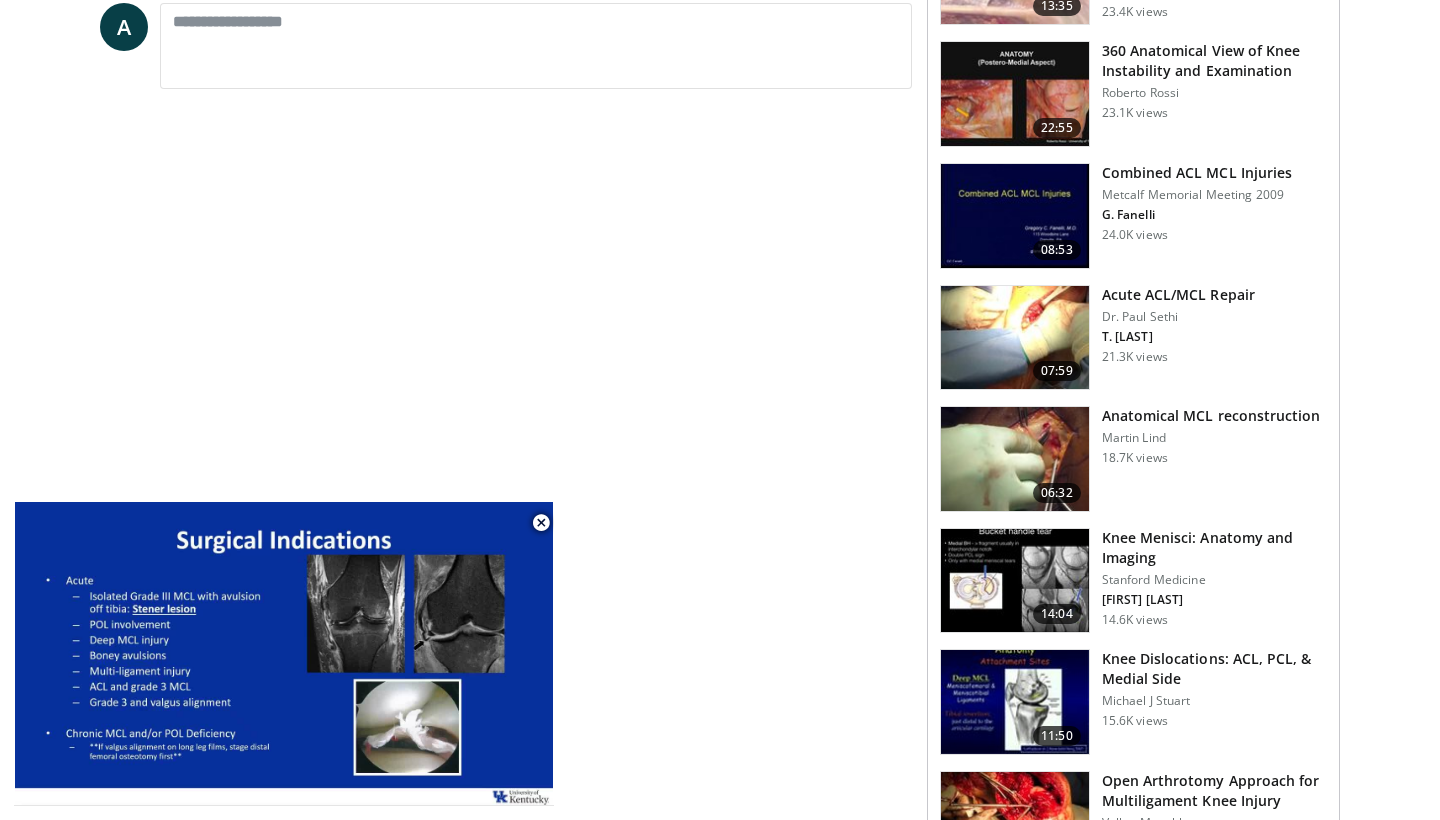 scroll, scrollTop: 1000, scrollLeft: 0, axis: vertical 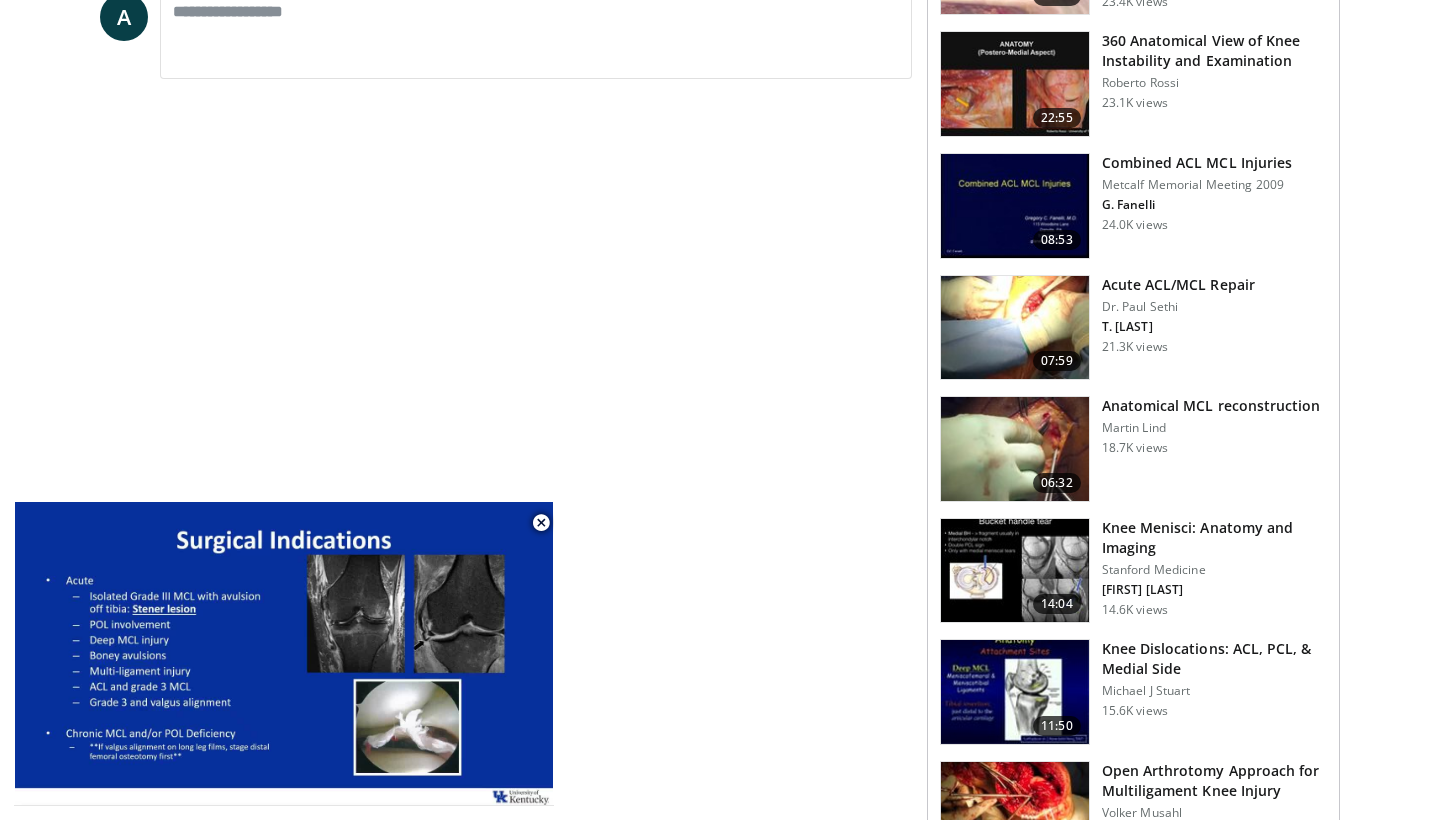 click at bounding box center (1015, 571) 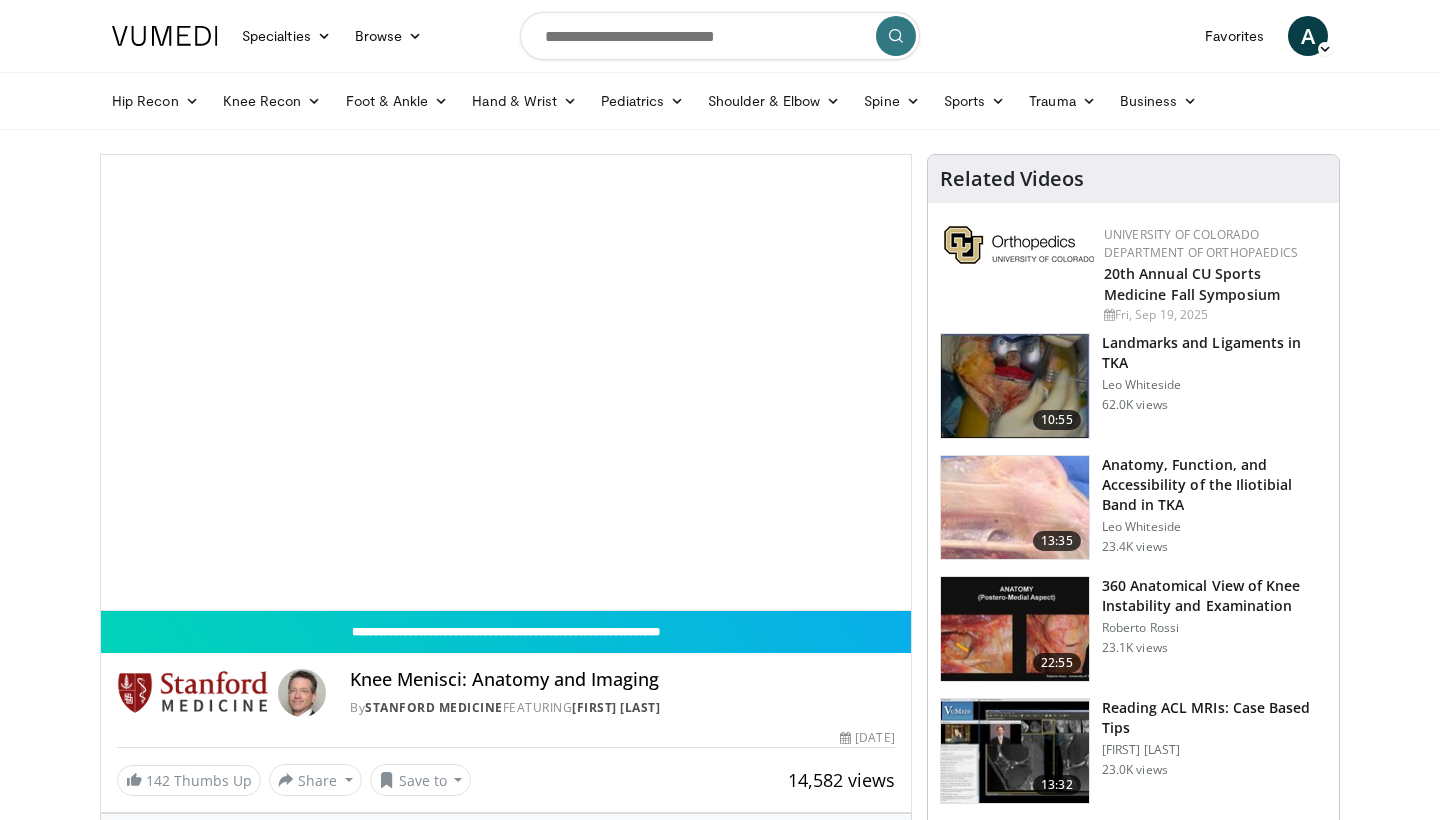 scroll, scrollTop: 0, scrollLeft: 0, axis: both 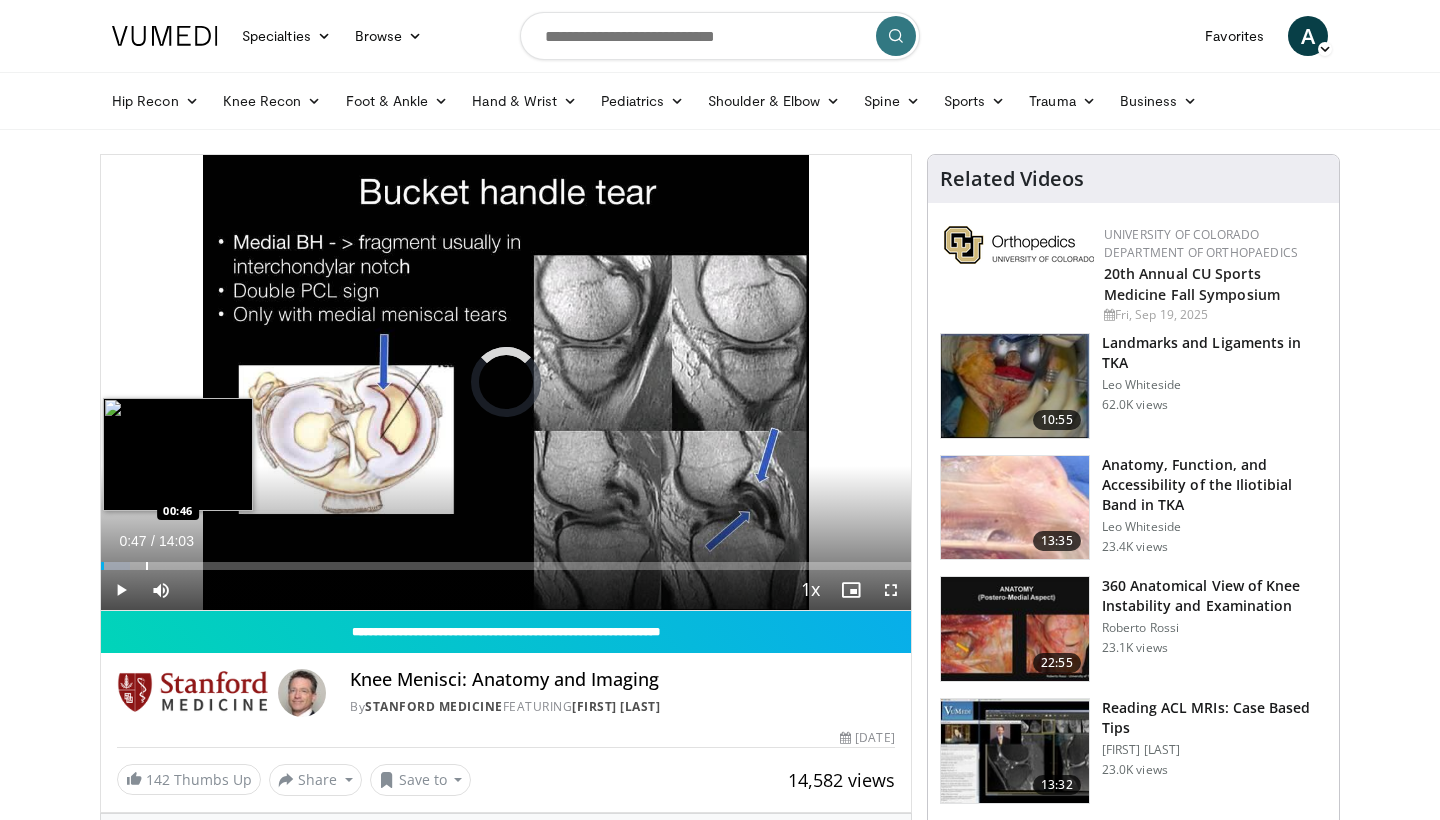 click at bounding box center (147, 566) 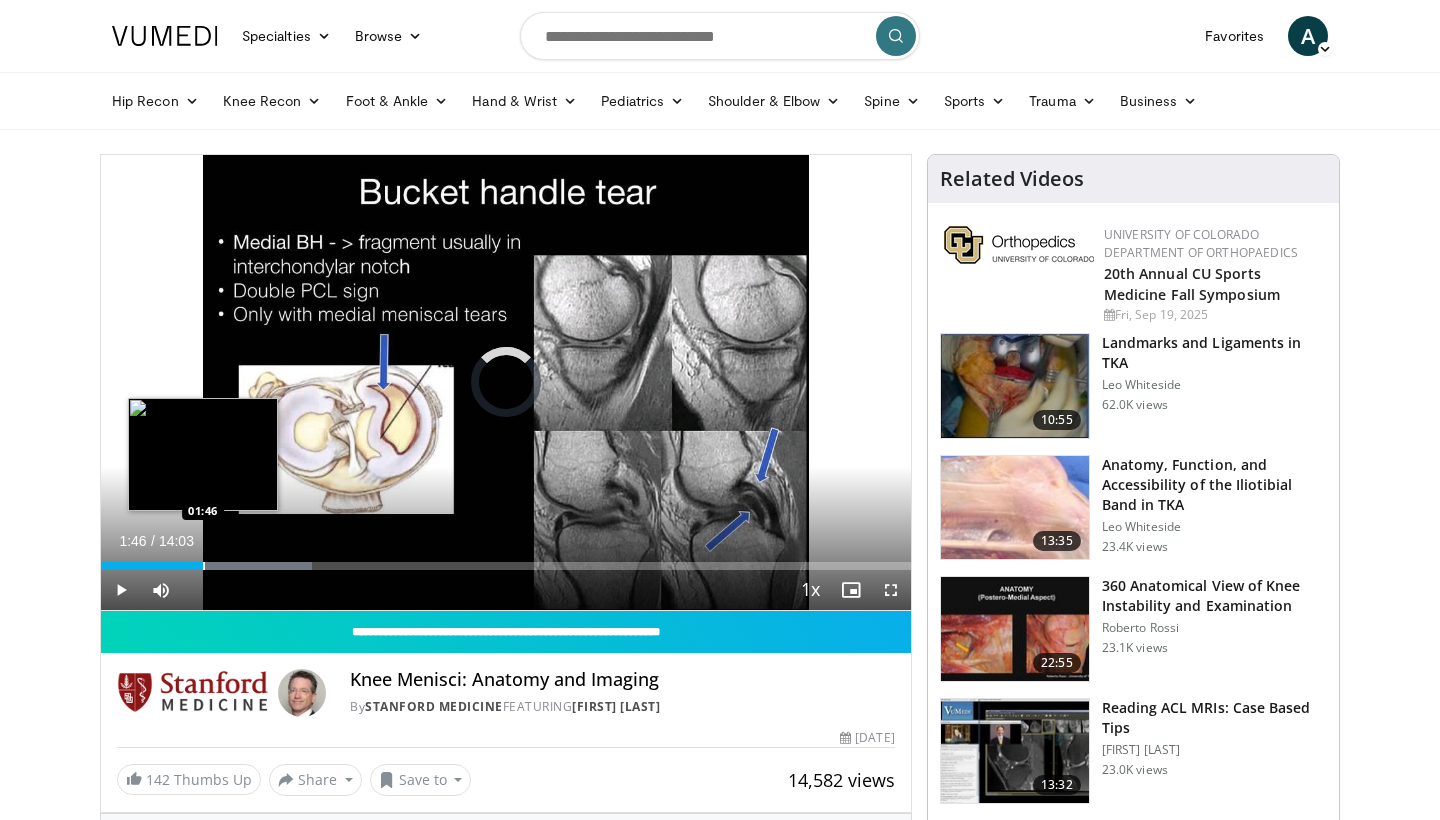 click on "Loaded :  26.08% 00:52 01:46" at bounding box center [506, 560] 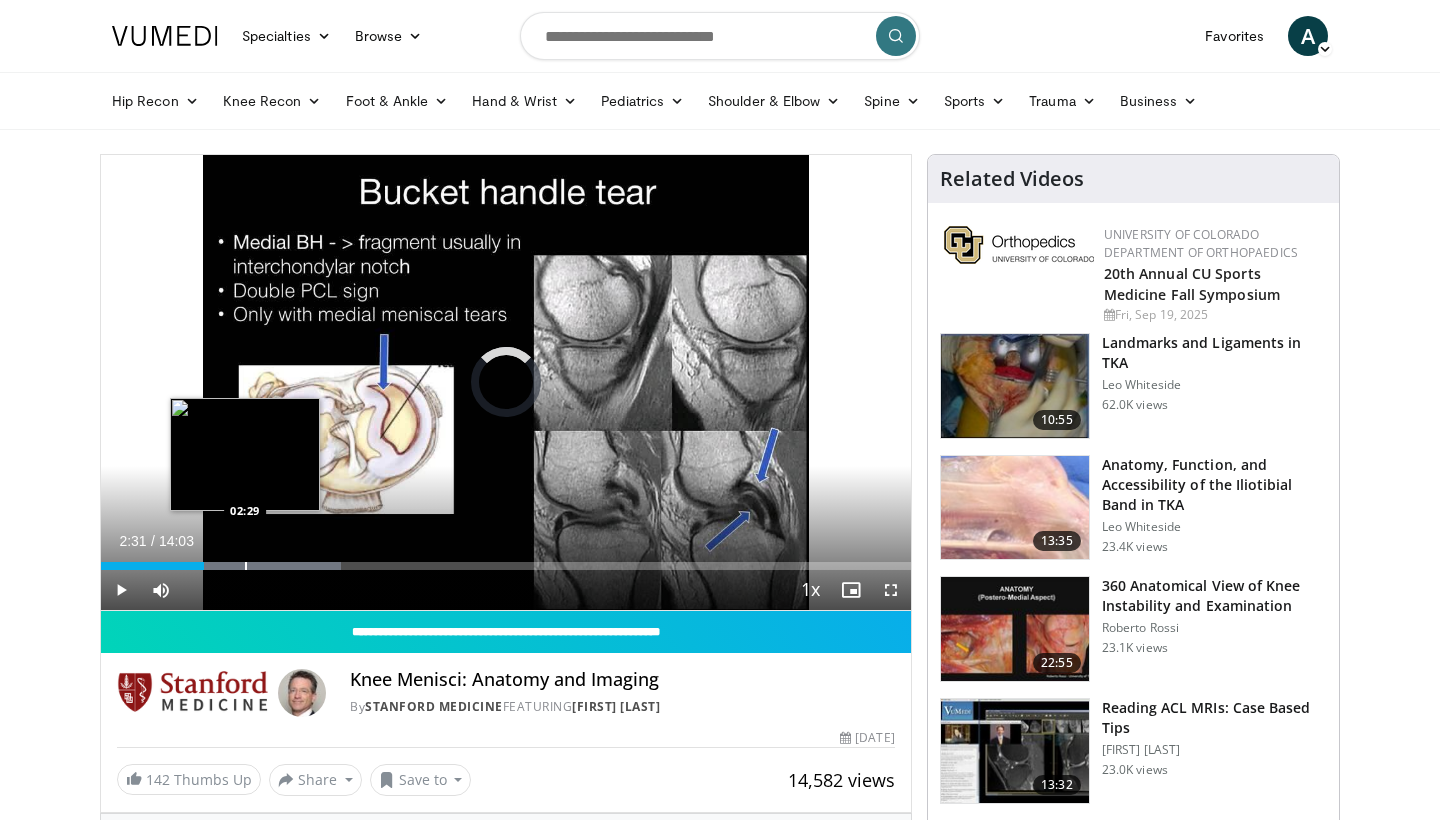 click at bounding box center [246, 566] 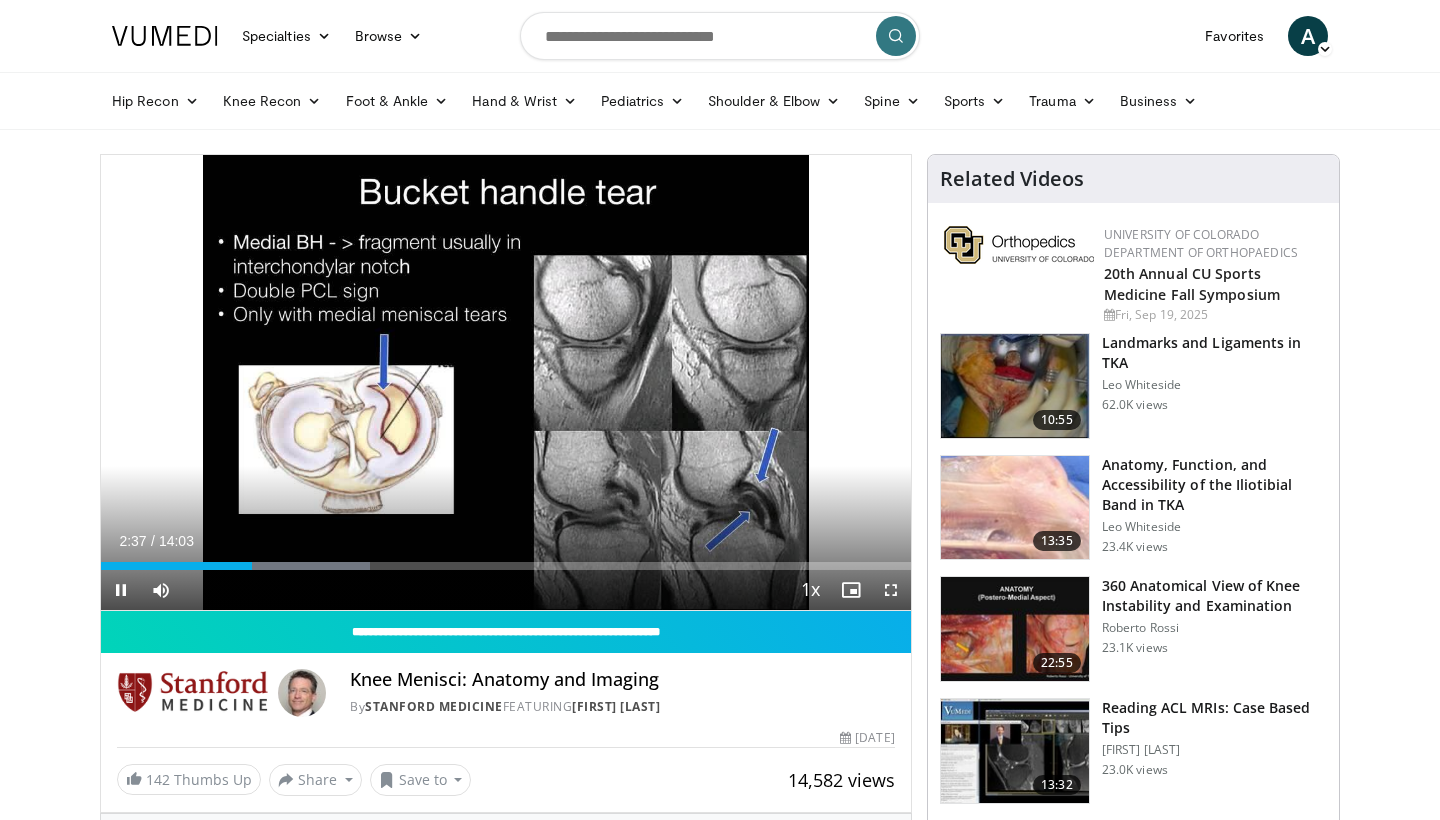 click at bounding box center (121, 590) 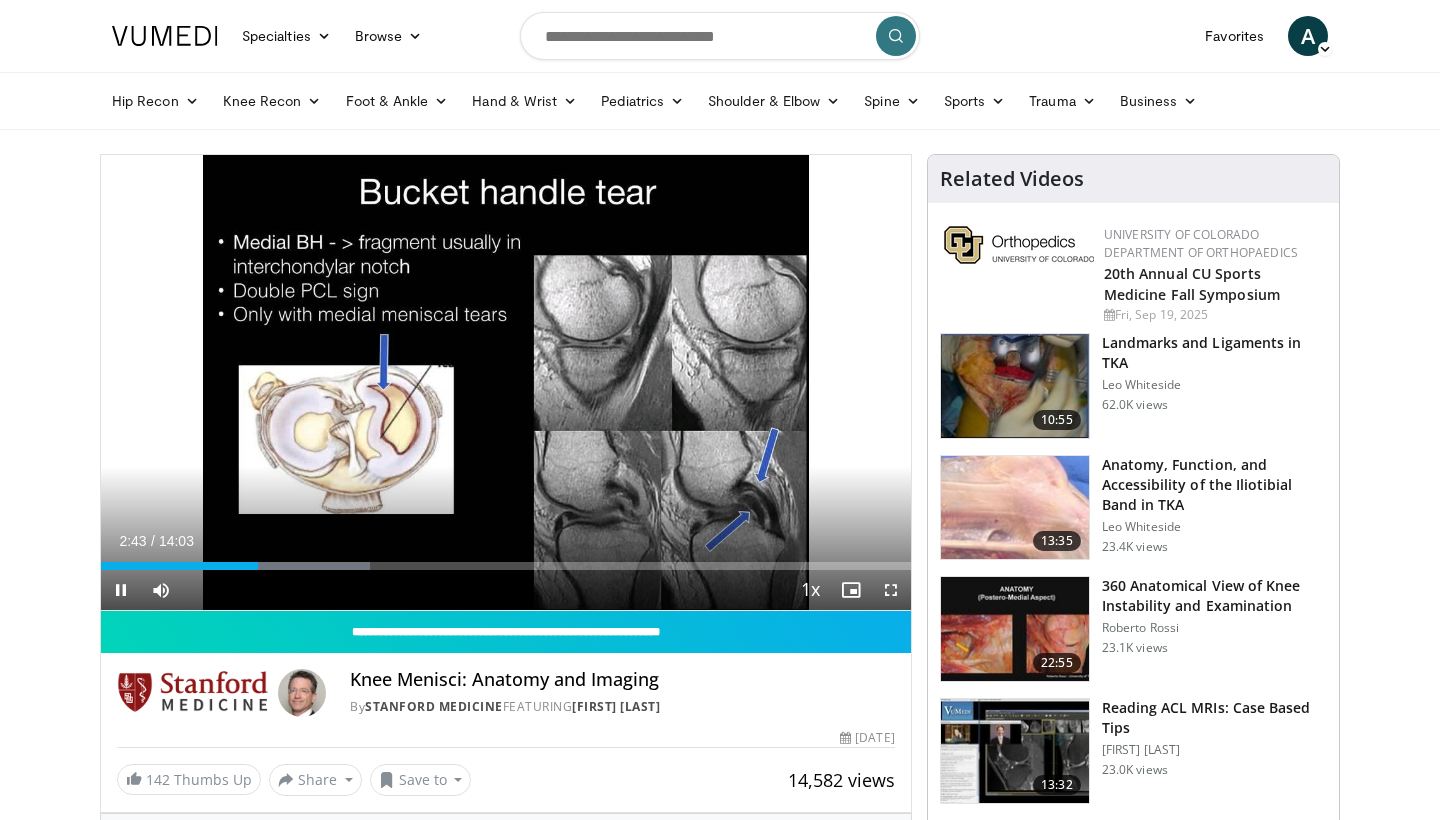 click at bounding box center [121, 590] 